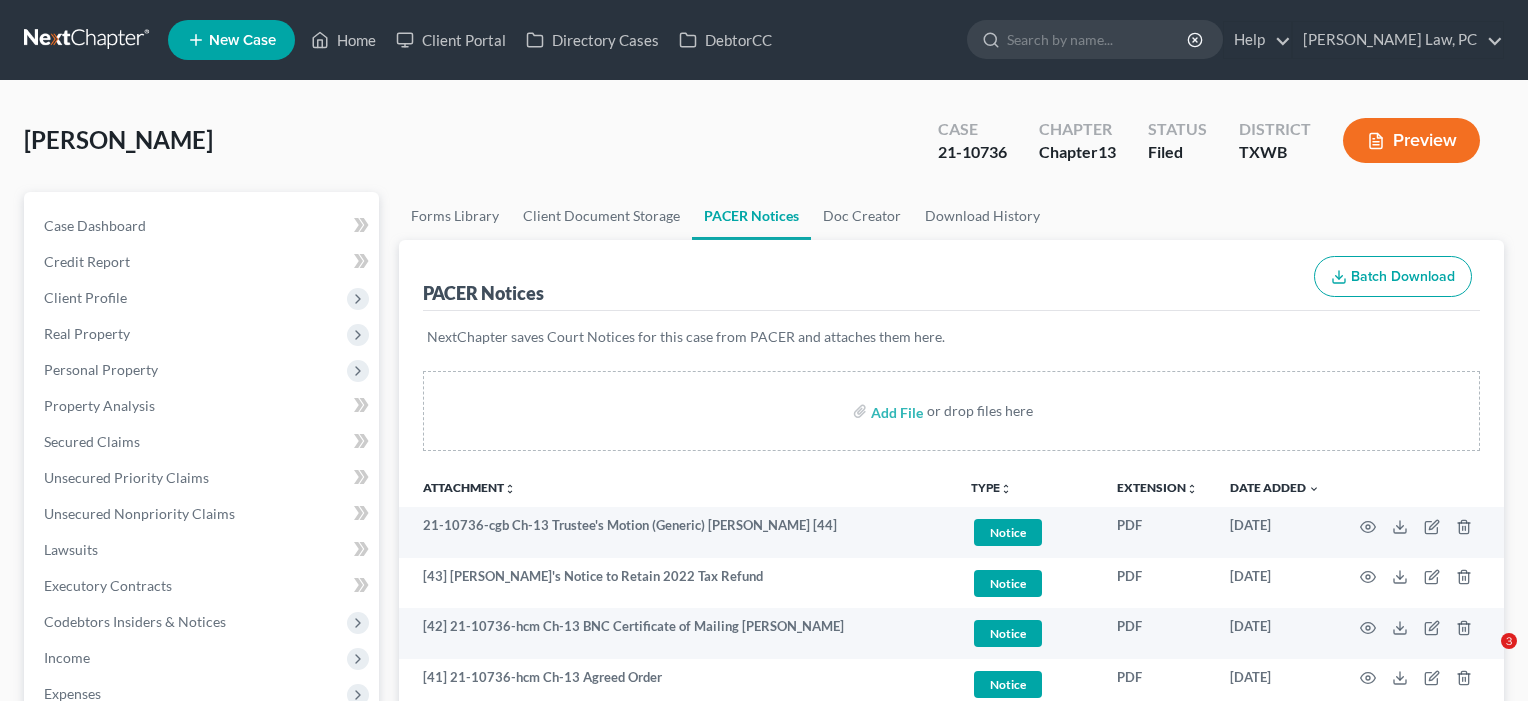 scroll, scrollTop: -7, scrollLeft: 0, axis: vertical 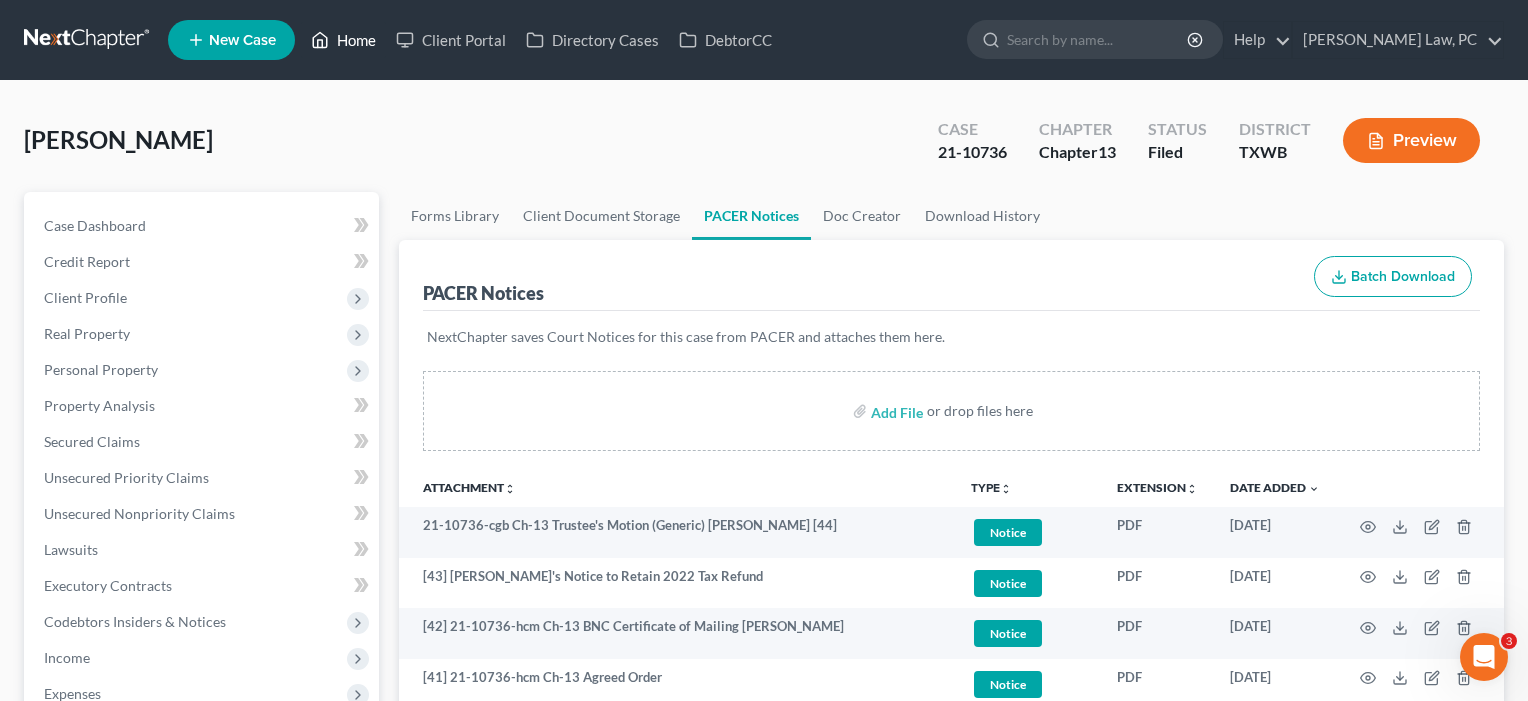 click on "Home" at bounding box center (343, 40) 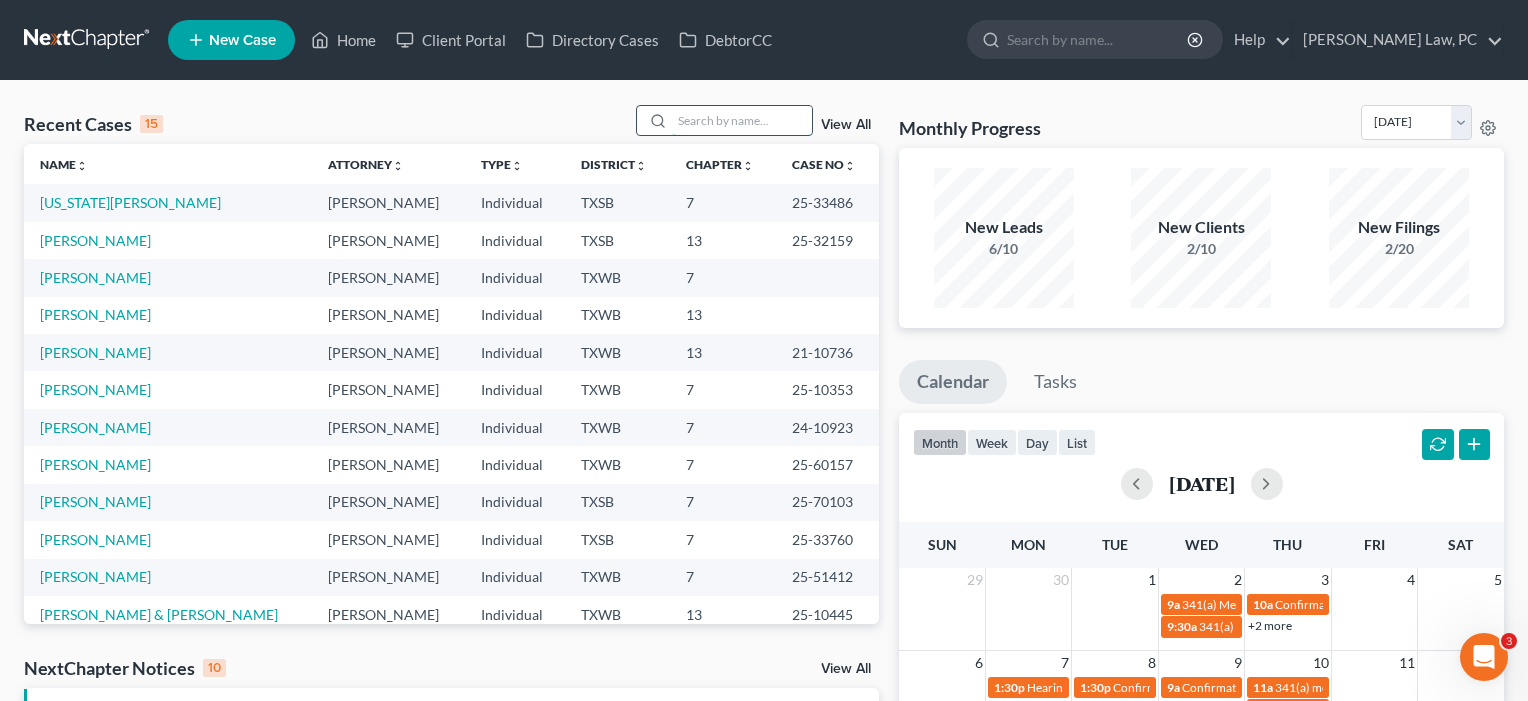 click at bounding box center [742, 120] 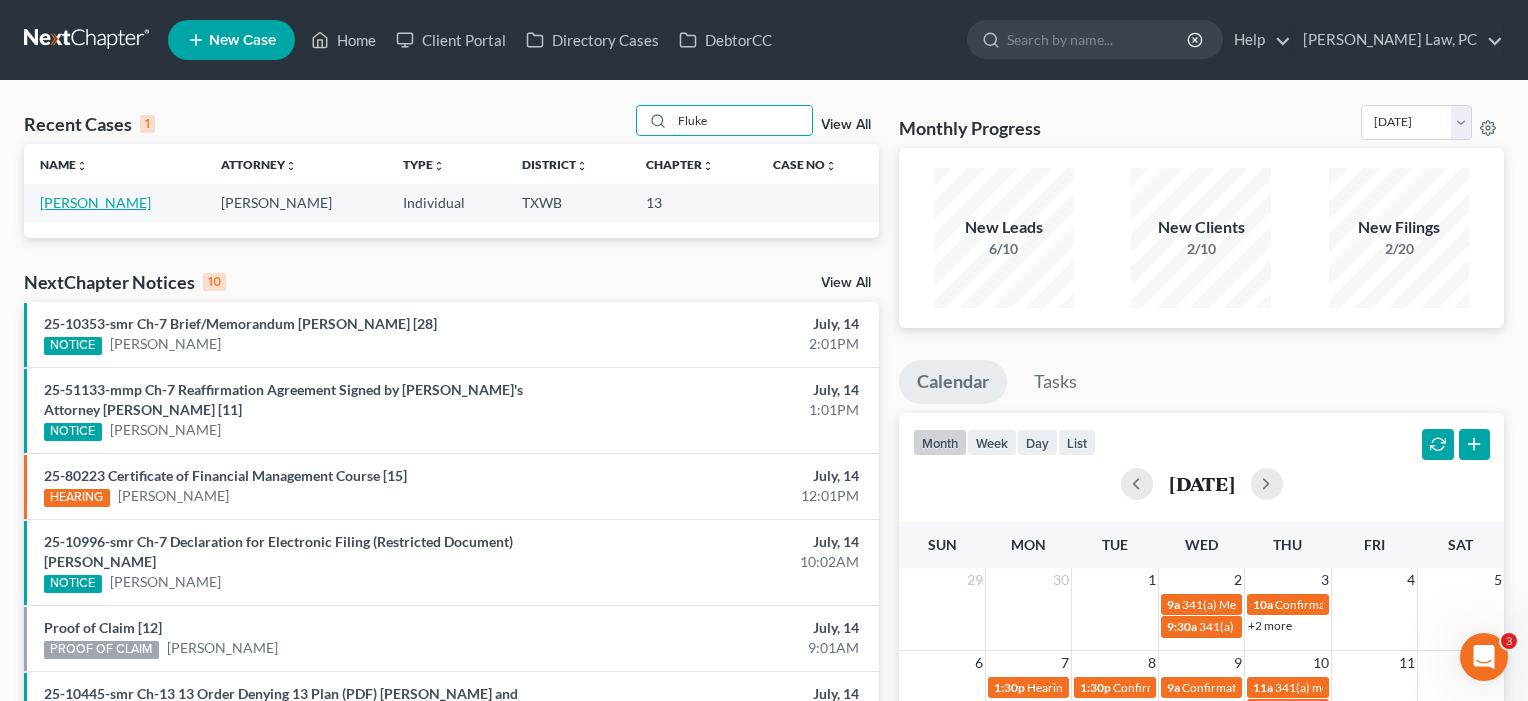 type on "Fluke" 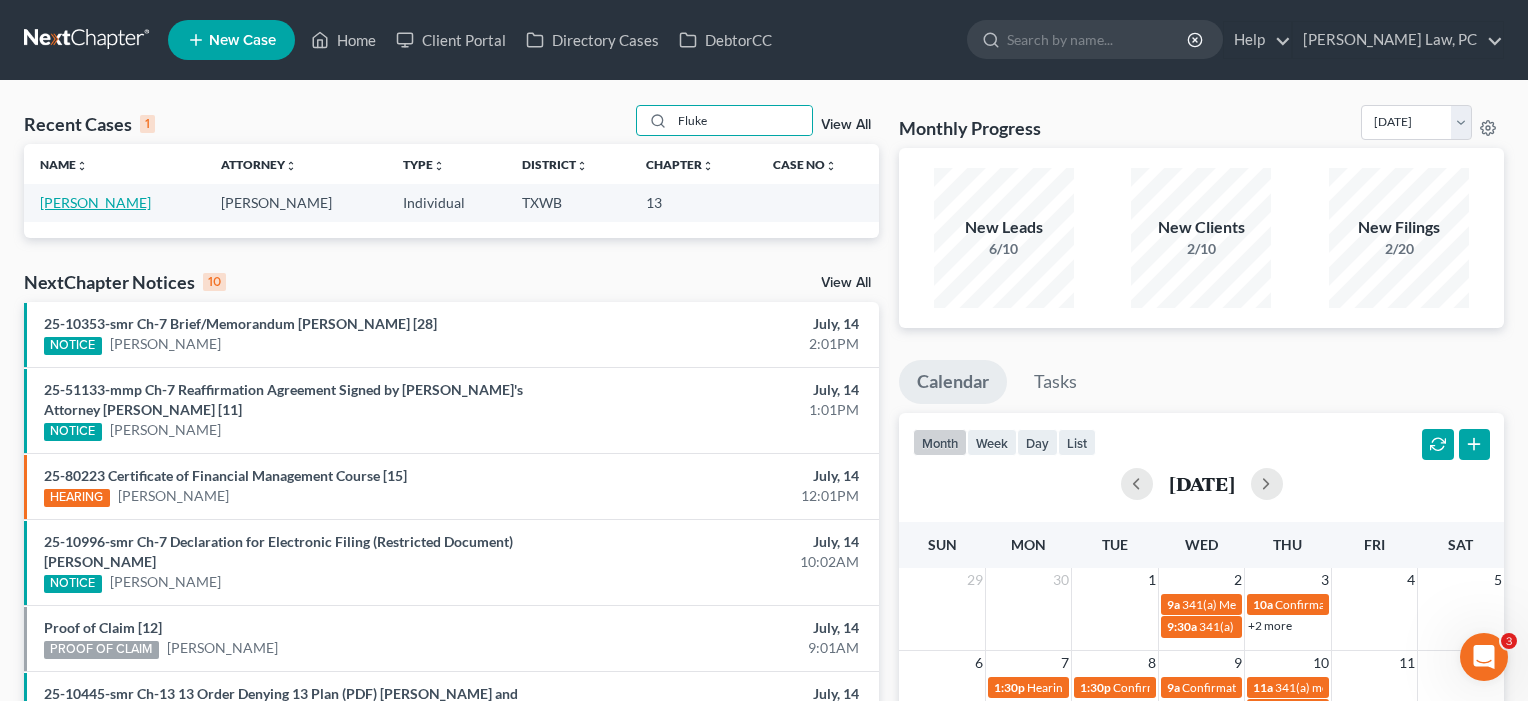 click on "[PERSON_NAME]" at bounding box center [95, 202] 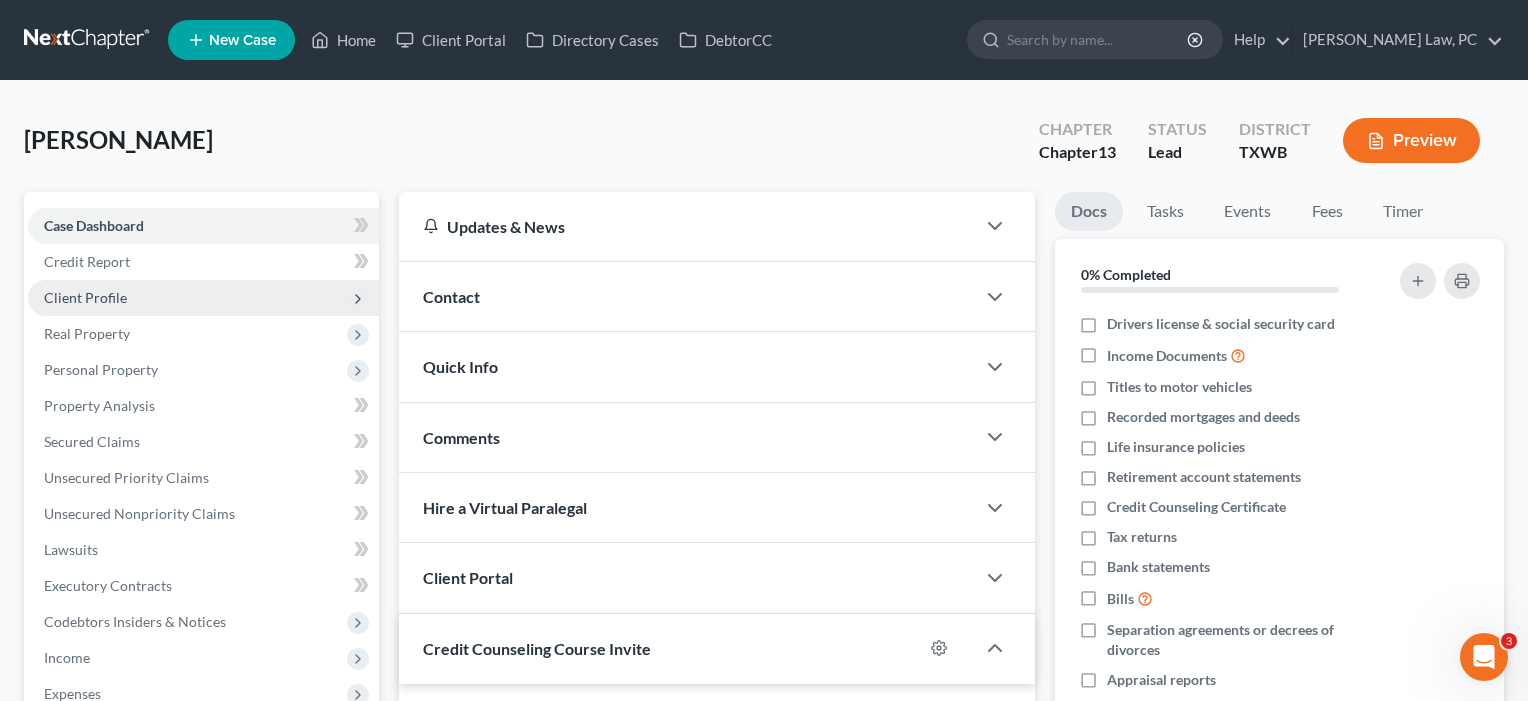 click on "Client Profile" at bounding box center [85, 297] 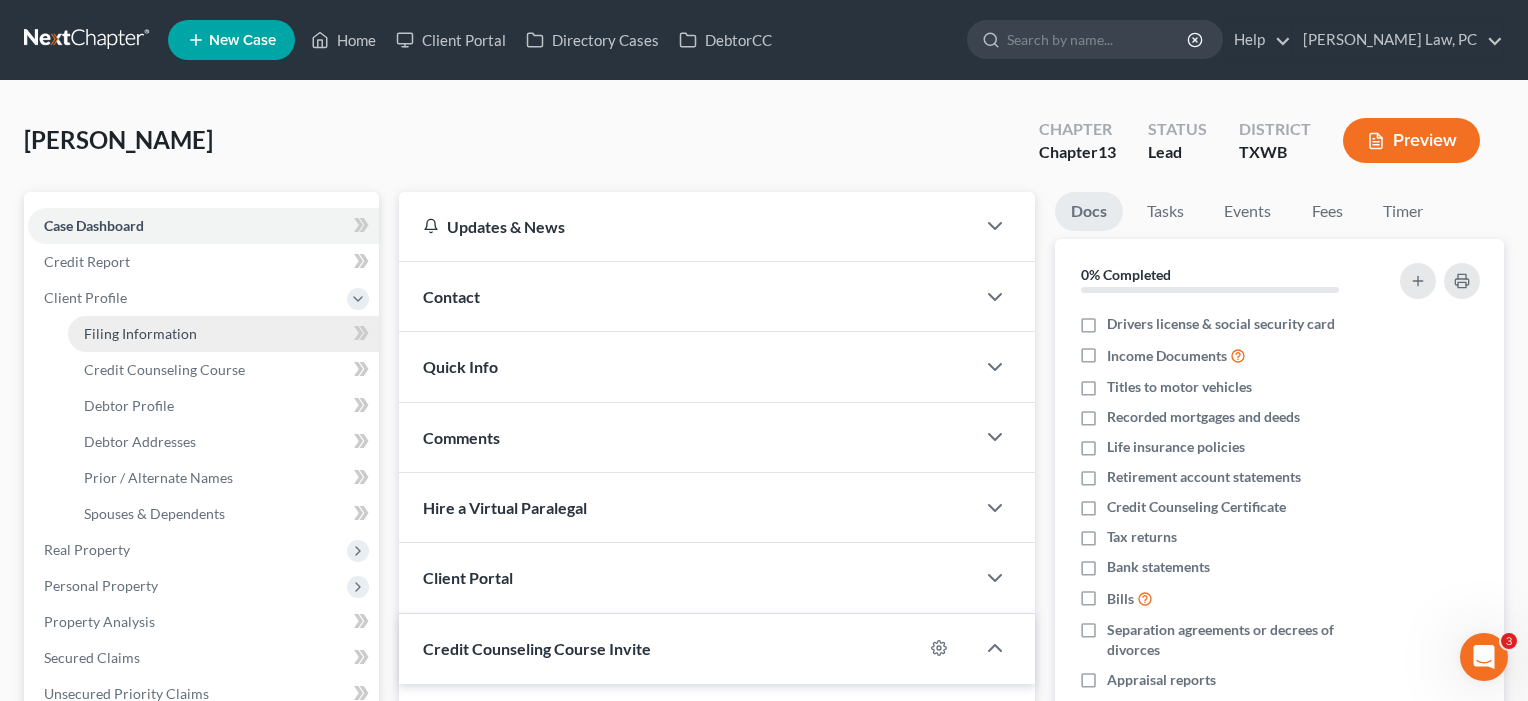 click on "Filing Information" at bounding box center [140, 333] 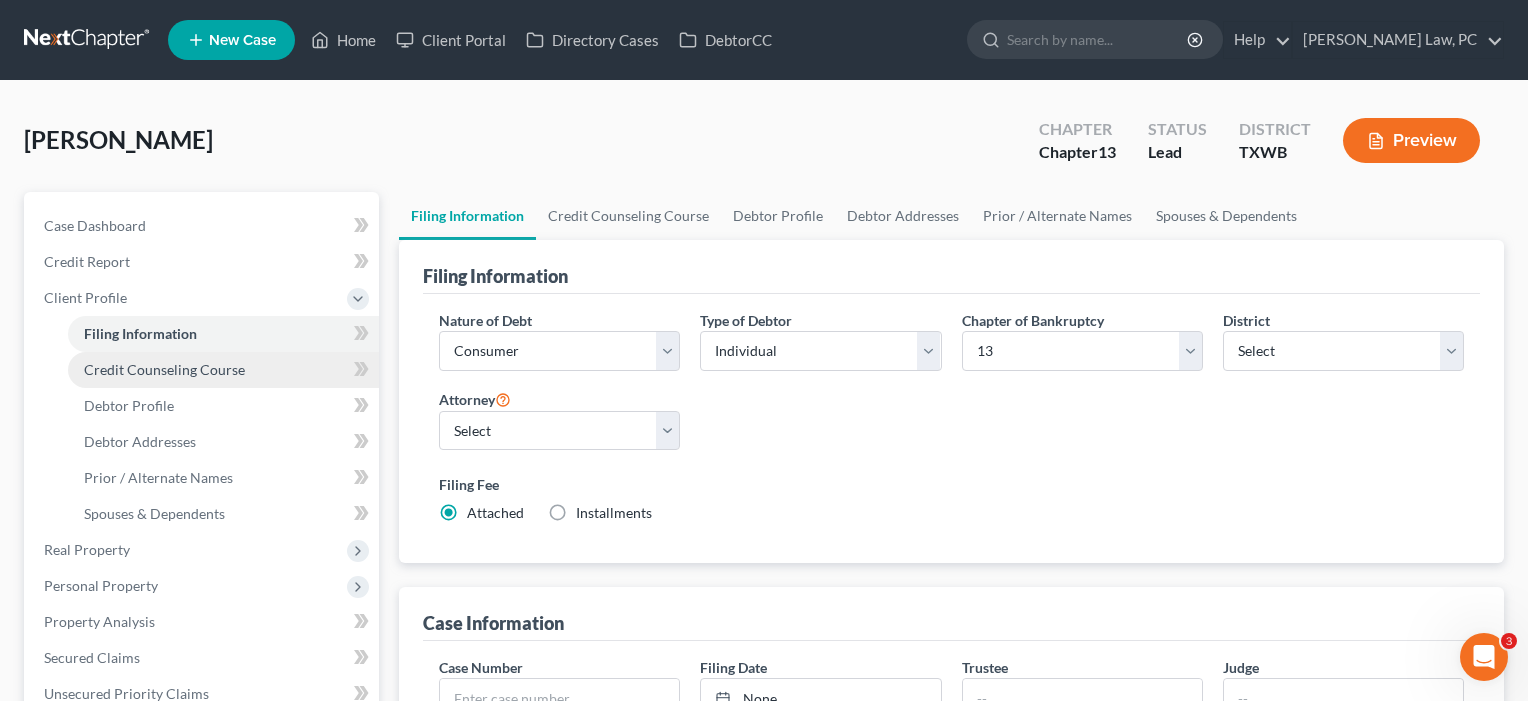 click on "Credit Counseling Course" at bounding box center [164, 369] 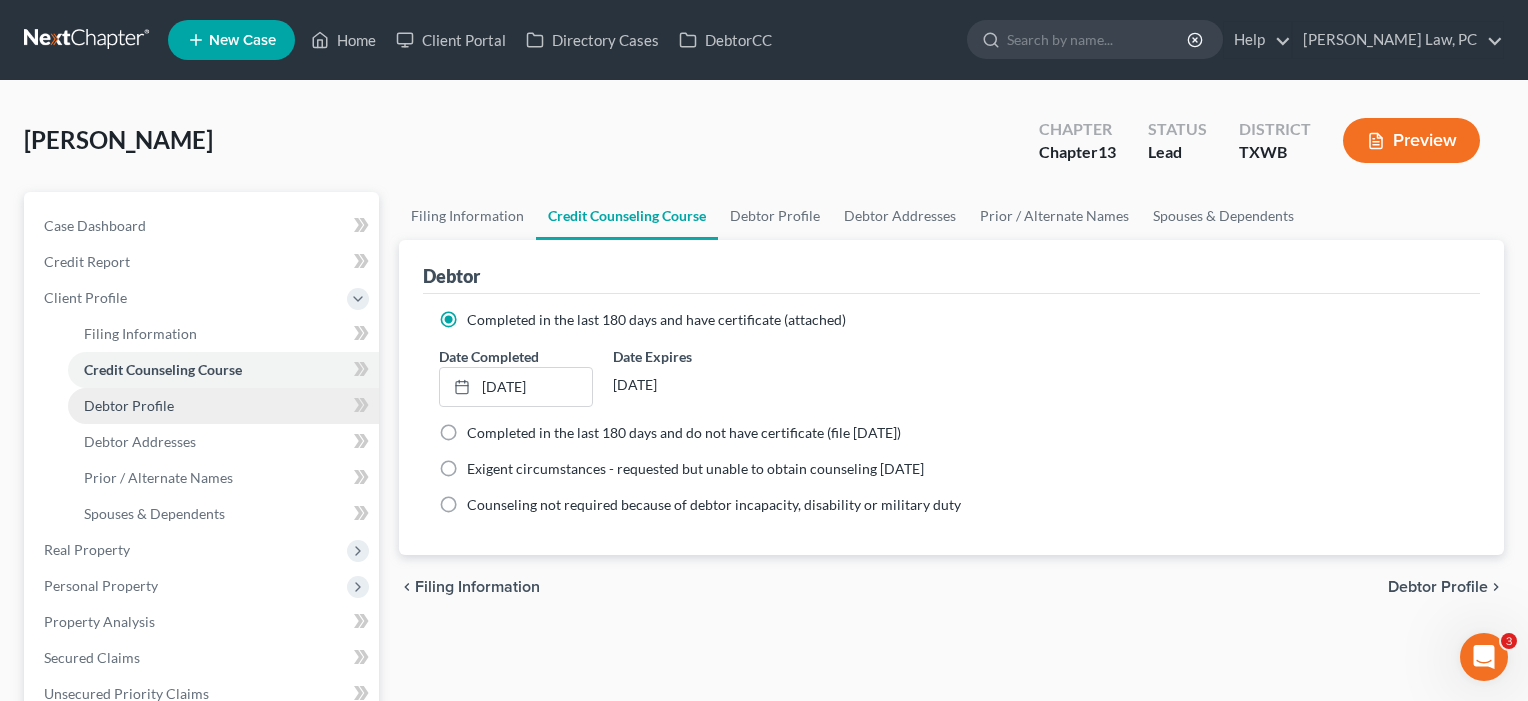 click on "Debtor Profile" at bounding box center (129, 405) 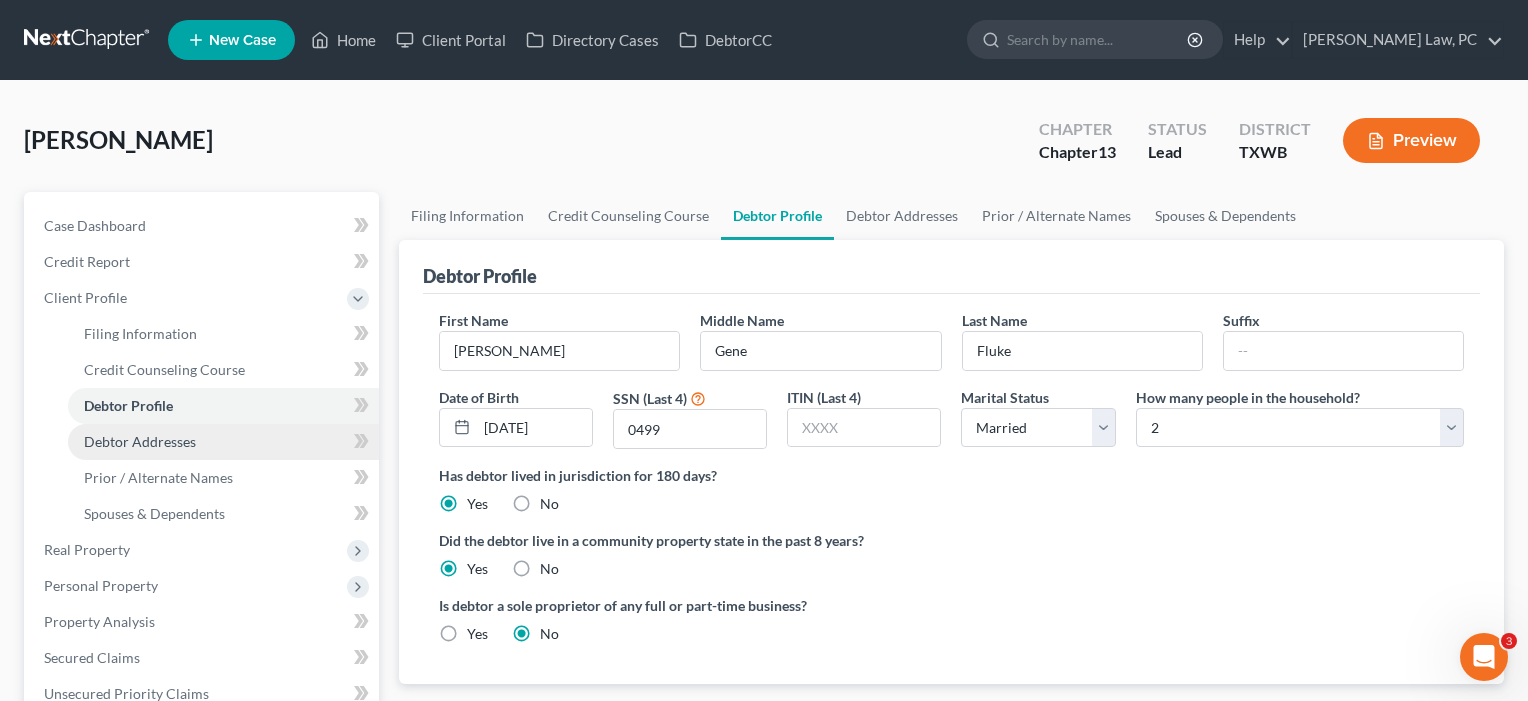click on "Debtor Addresses" at bounding box center [223, 442] 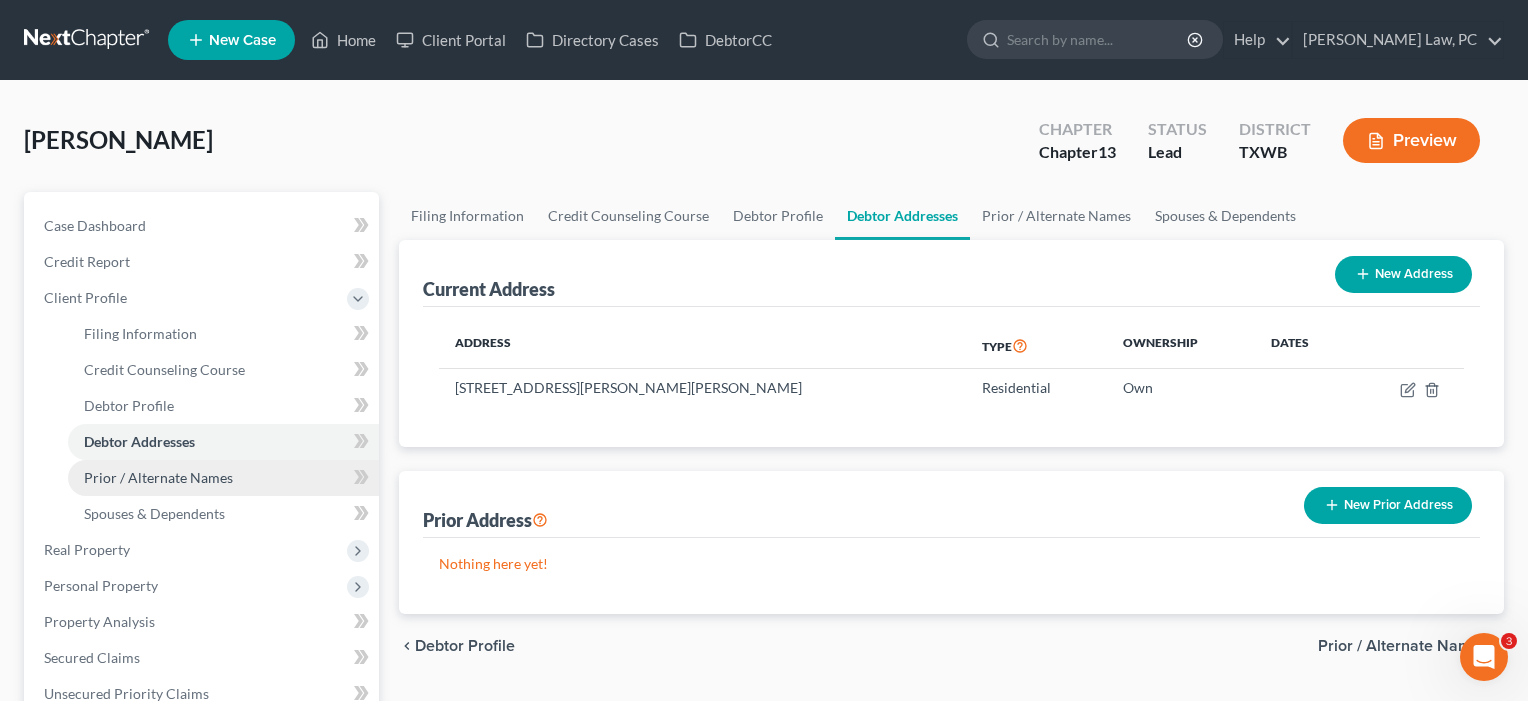 click on "Prior / Alternate Names" at bounding box center [158, 477] 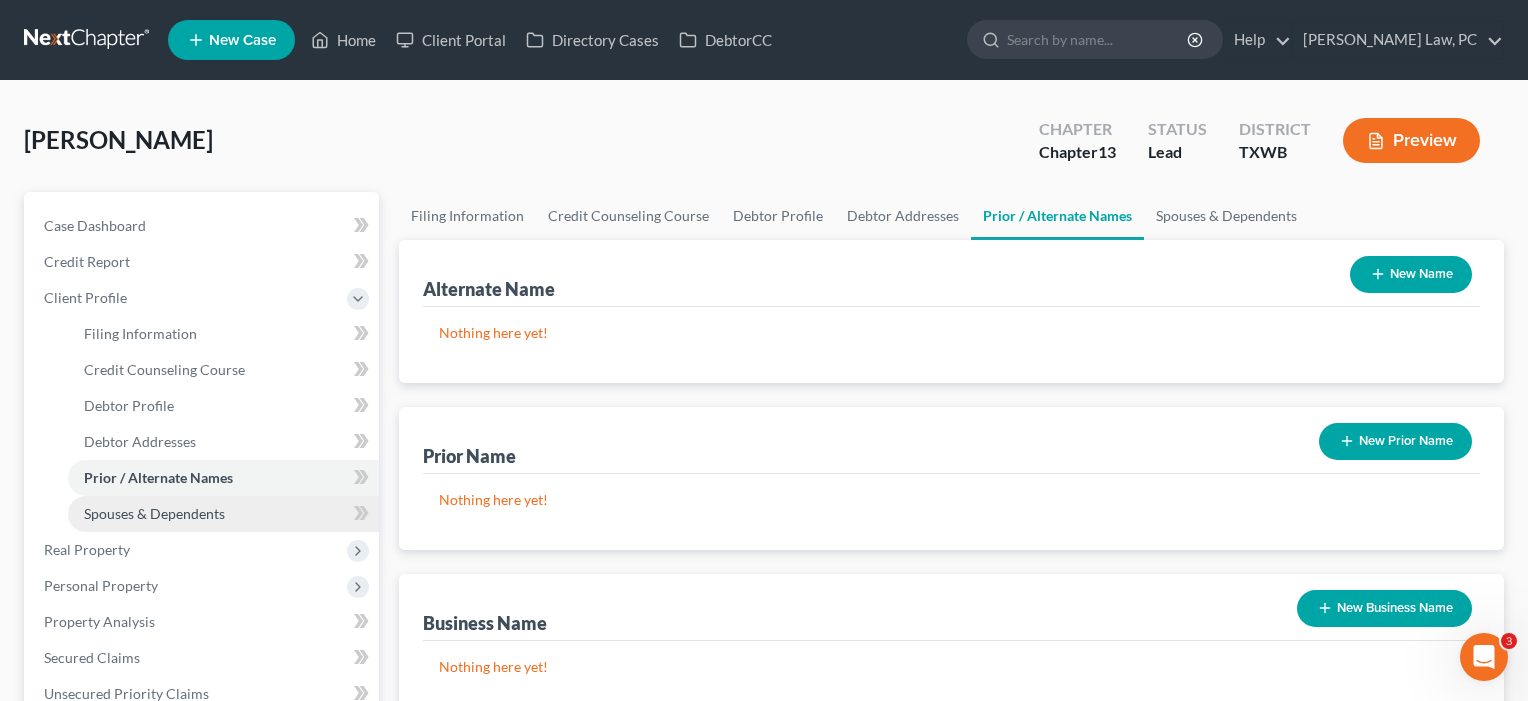 click on "Spouses & Dependents" at bounding box center (154, 513) 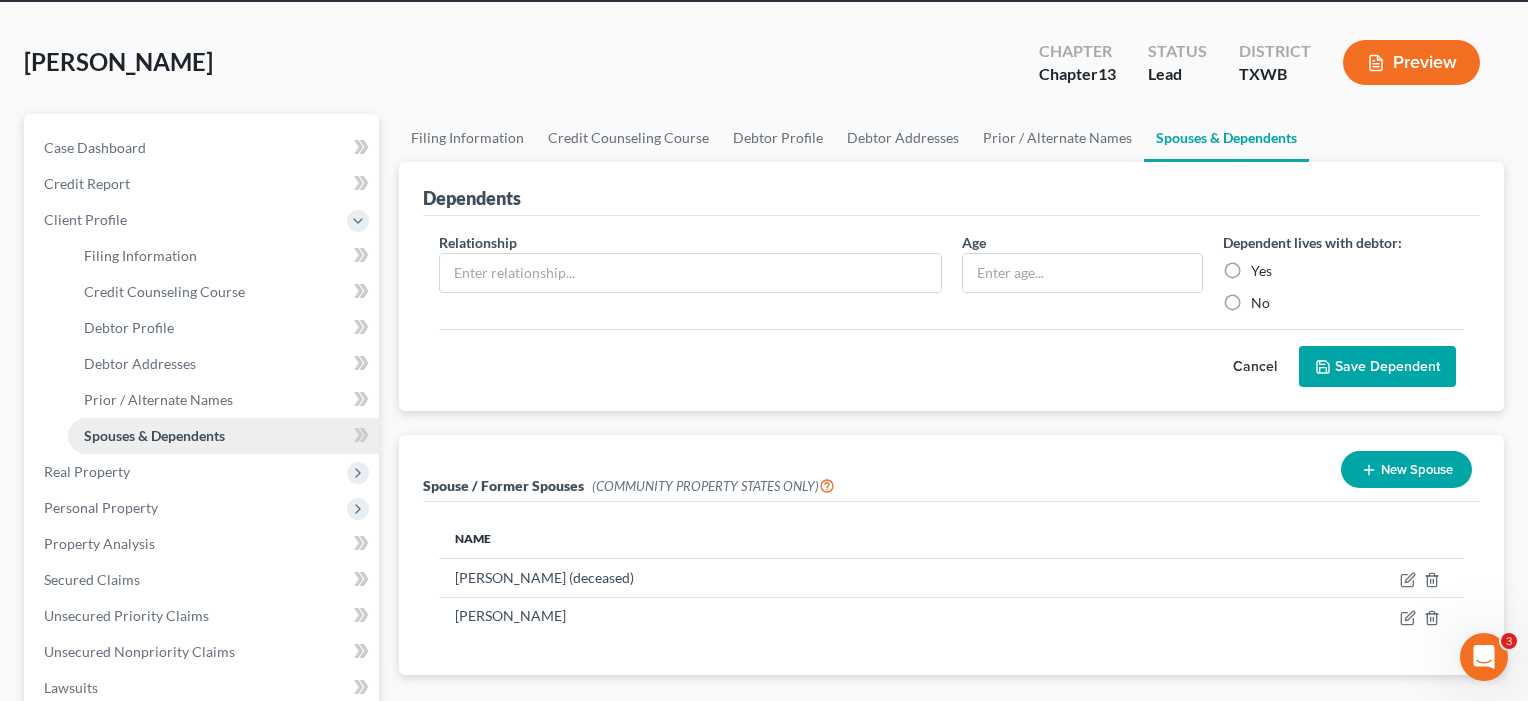 scroll, scrollTop: 99, scrollLeft: 0, axis: vertical 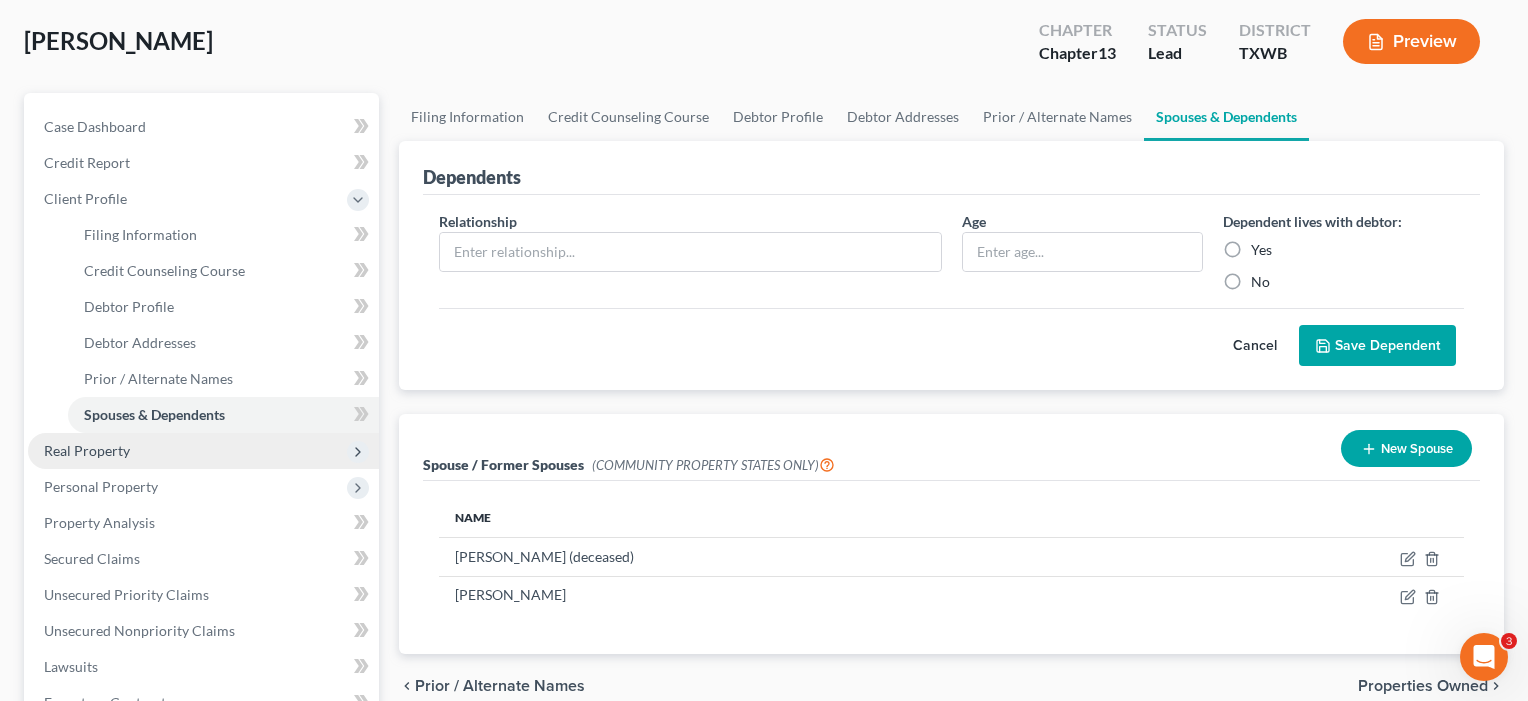 click on "Real Property" at bounding box center [87, 450] 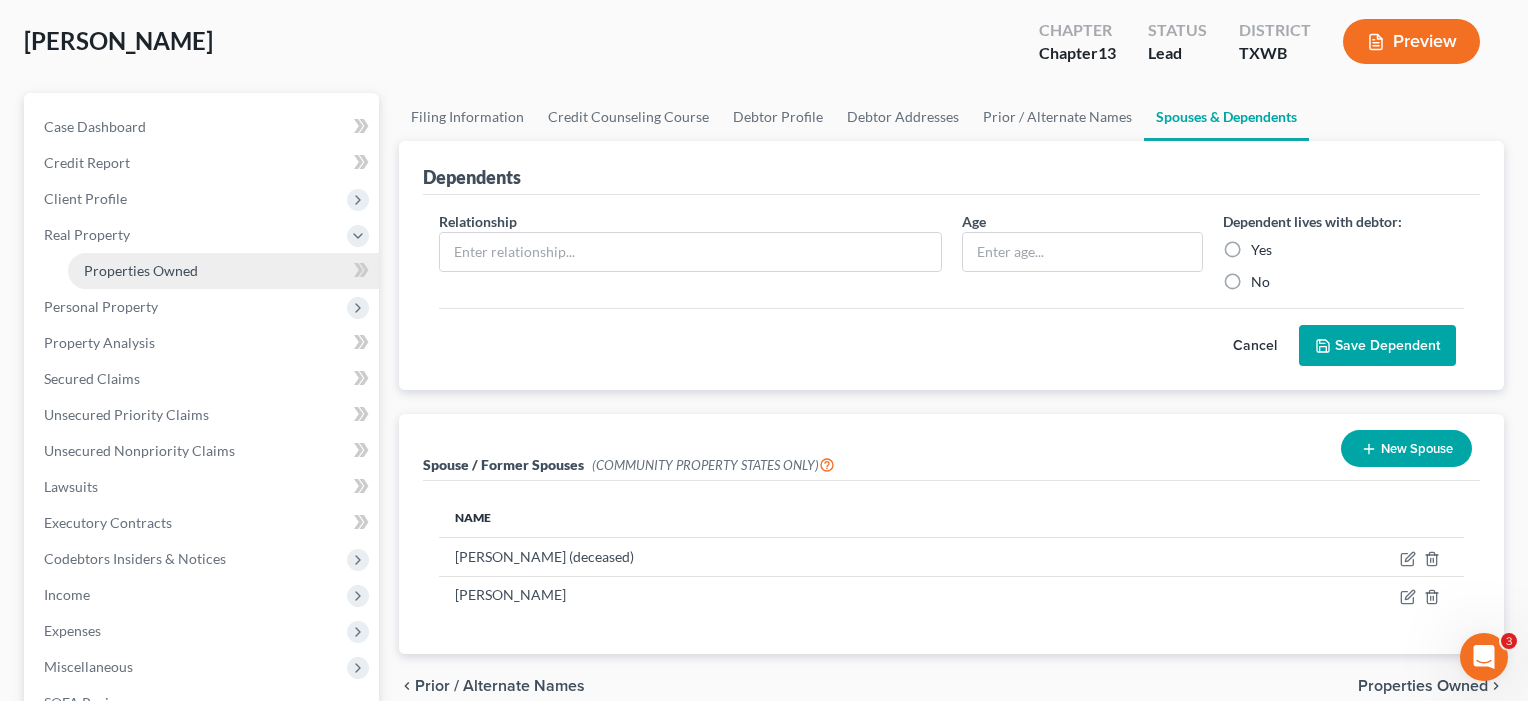 click on "Properties Owned" at bounding box center [141, 270] 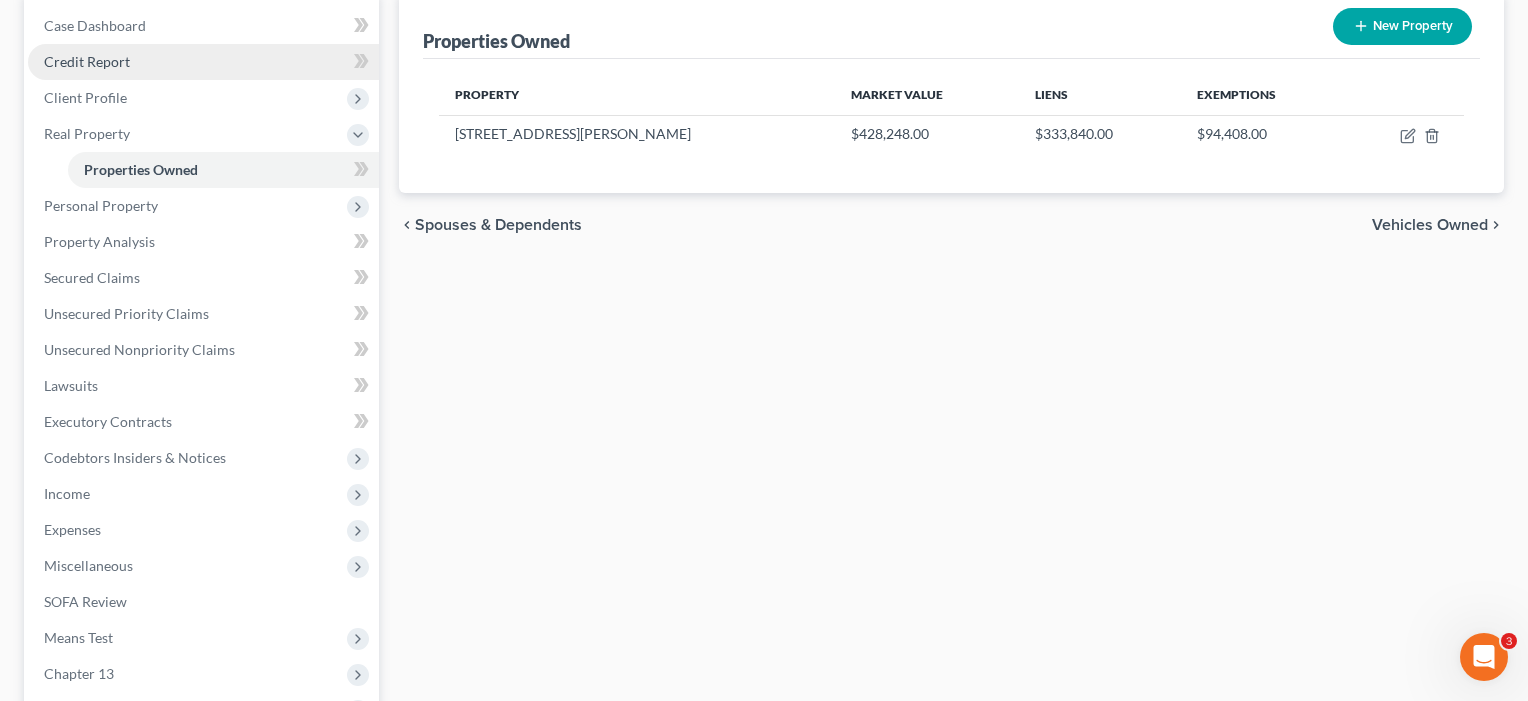 scroll, scrollTop: 201, scrollLeft: 0, axis: vertical 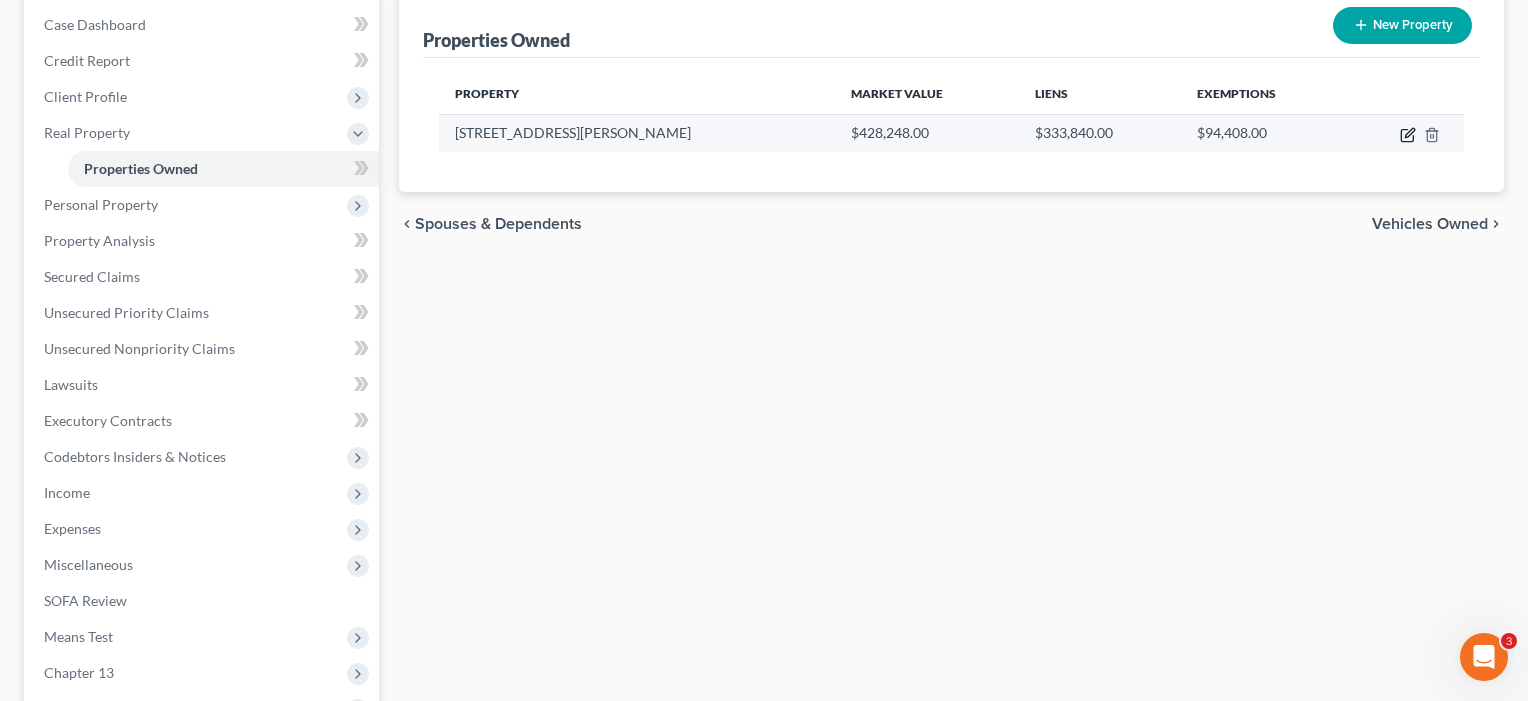 click 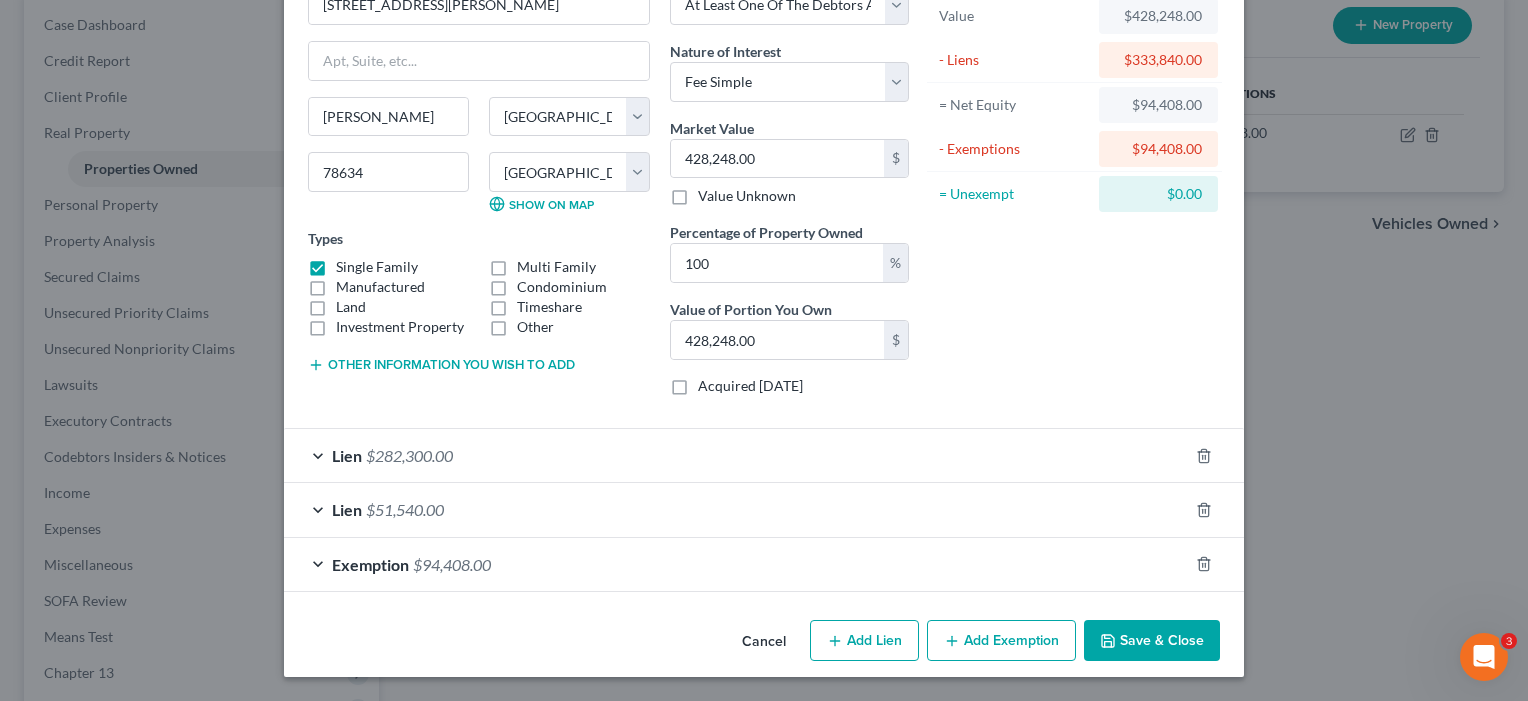 scroll, scrollTop: 82, scrollLeft: 0, axis: vertical 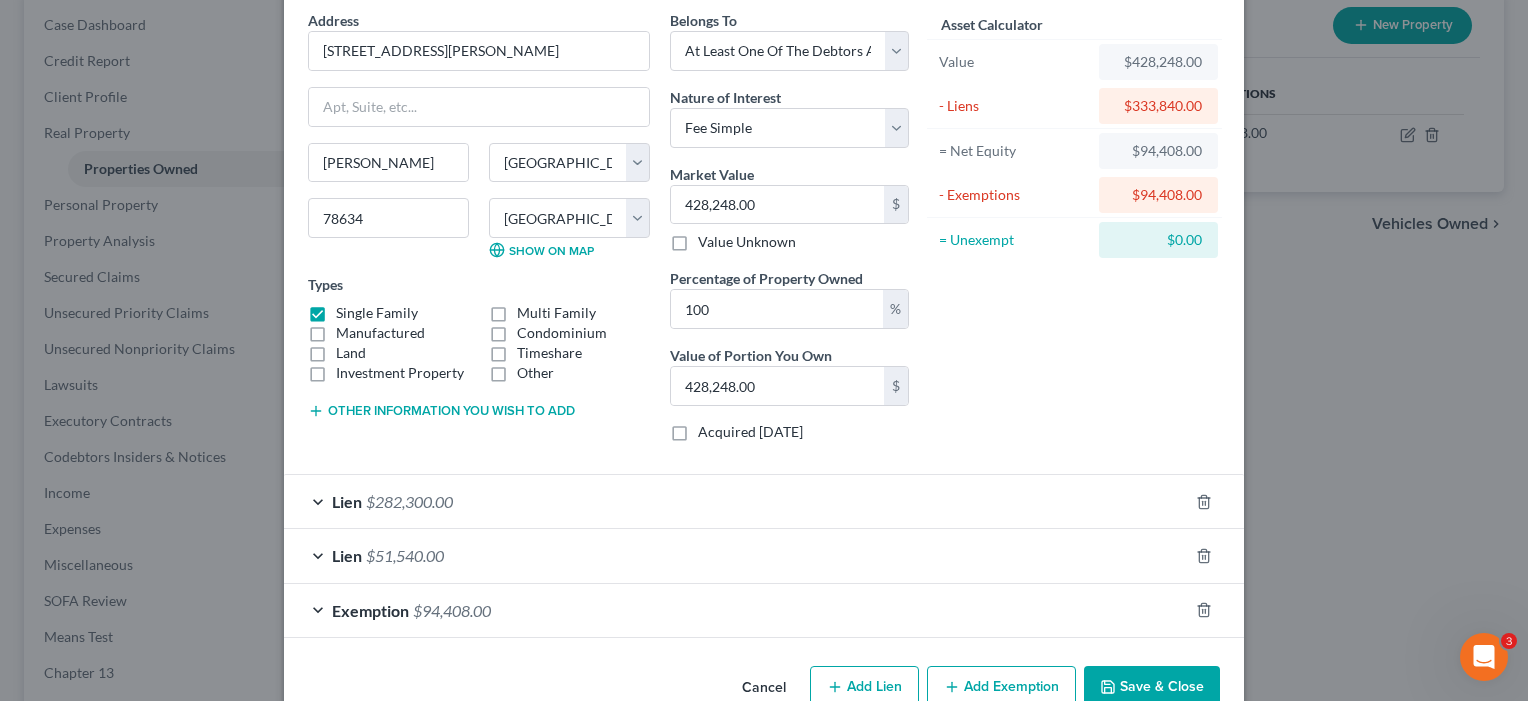 click on "Save & Close" at bounding box center (1152, 687) 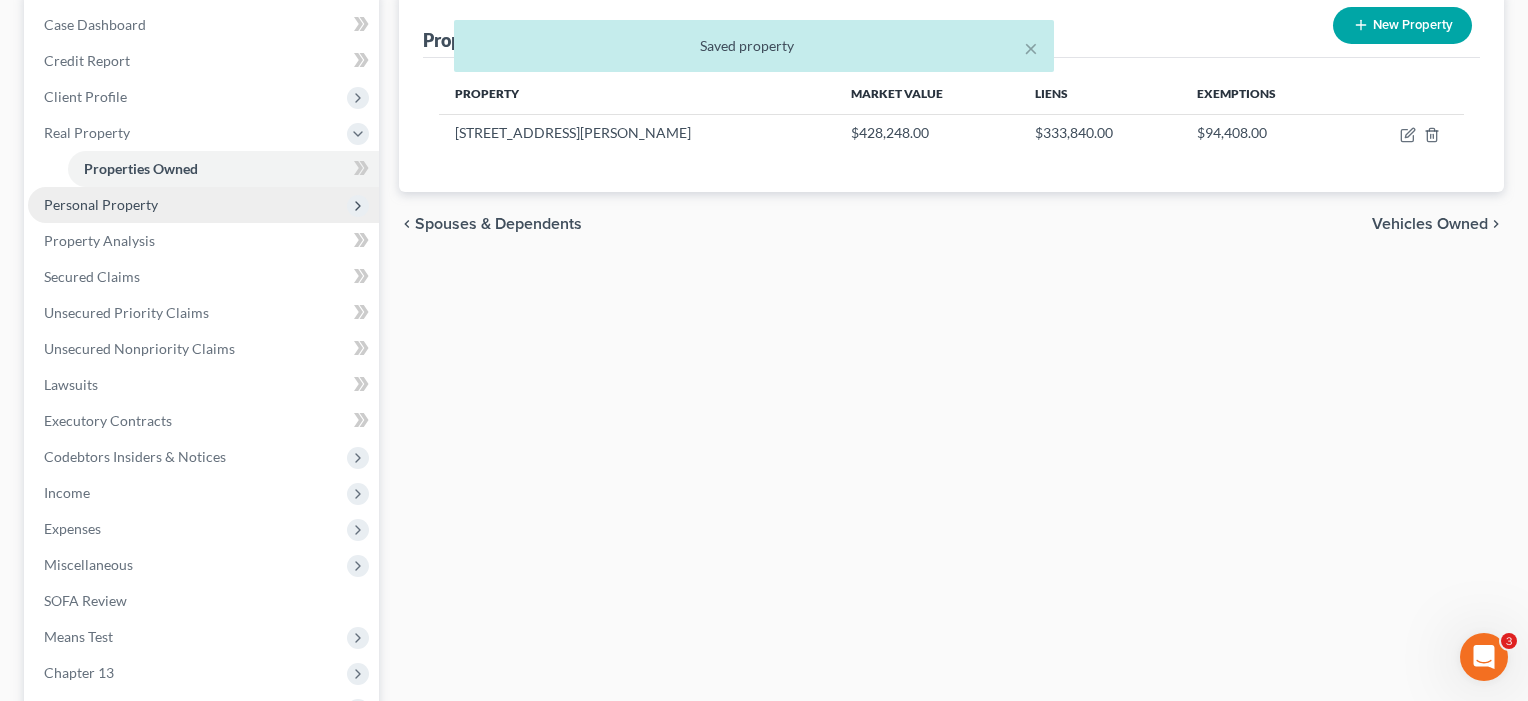 click on "Personal Property" at bounding box center (101, 204) 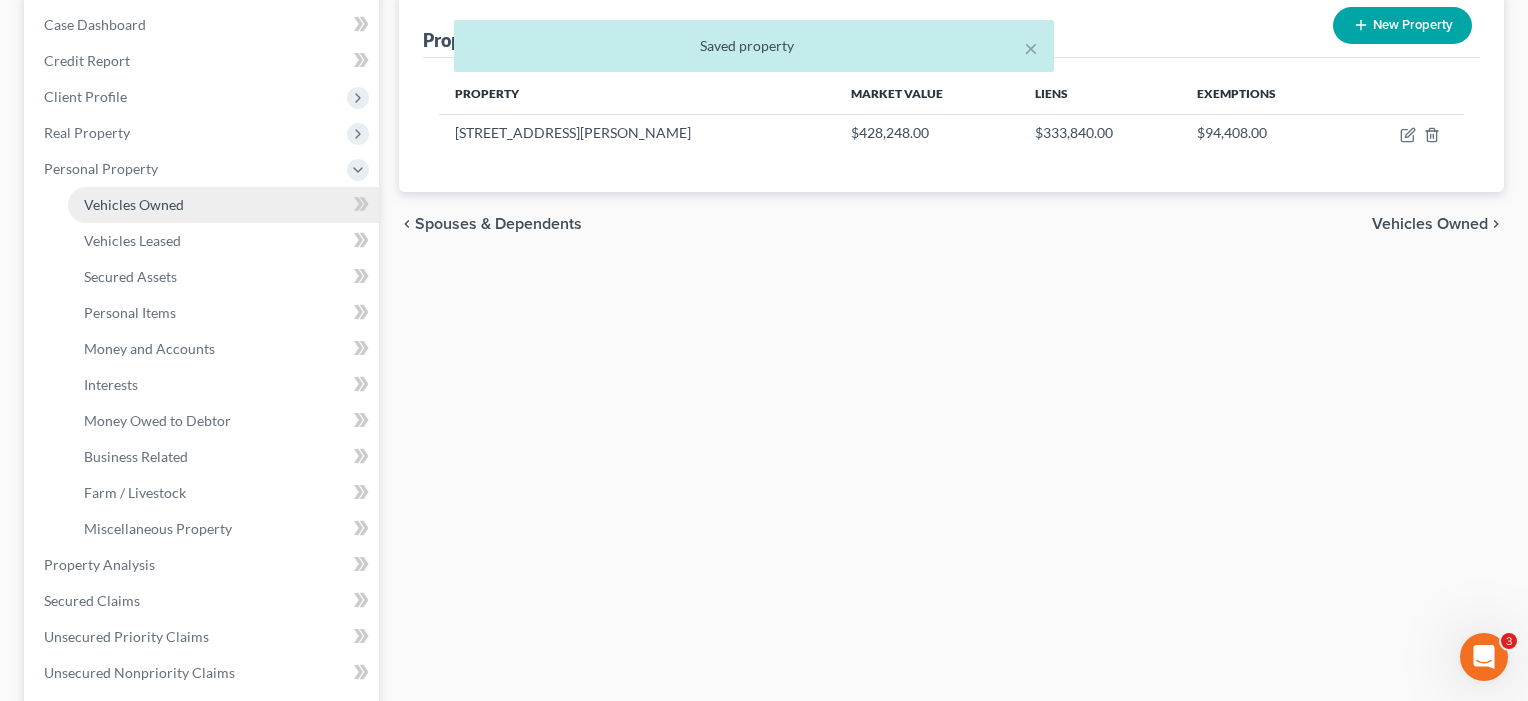 click on "Vehicles Owned" at bounding box center (134, 204) 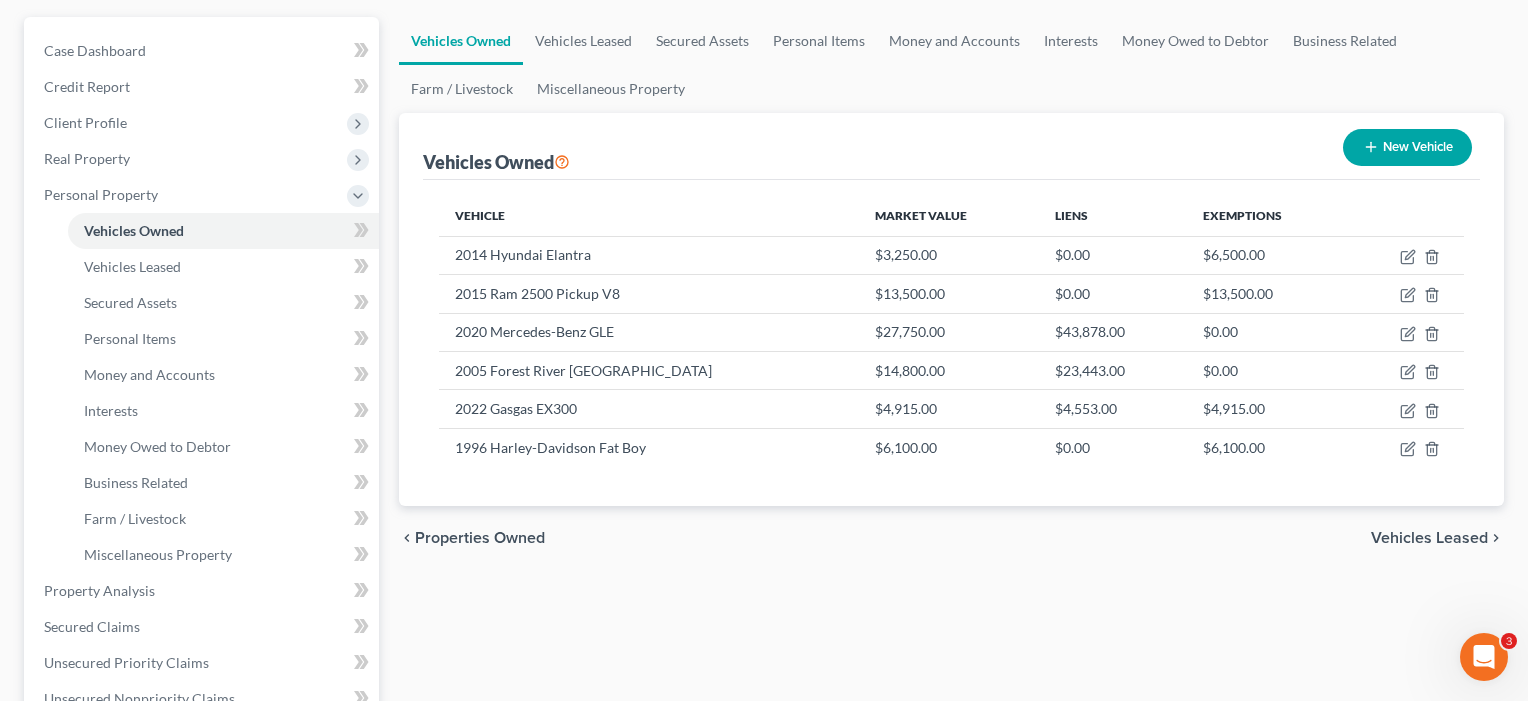 scroll, scrollTop: 177, scrollLeft: 0, axis: vertical 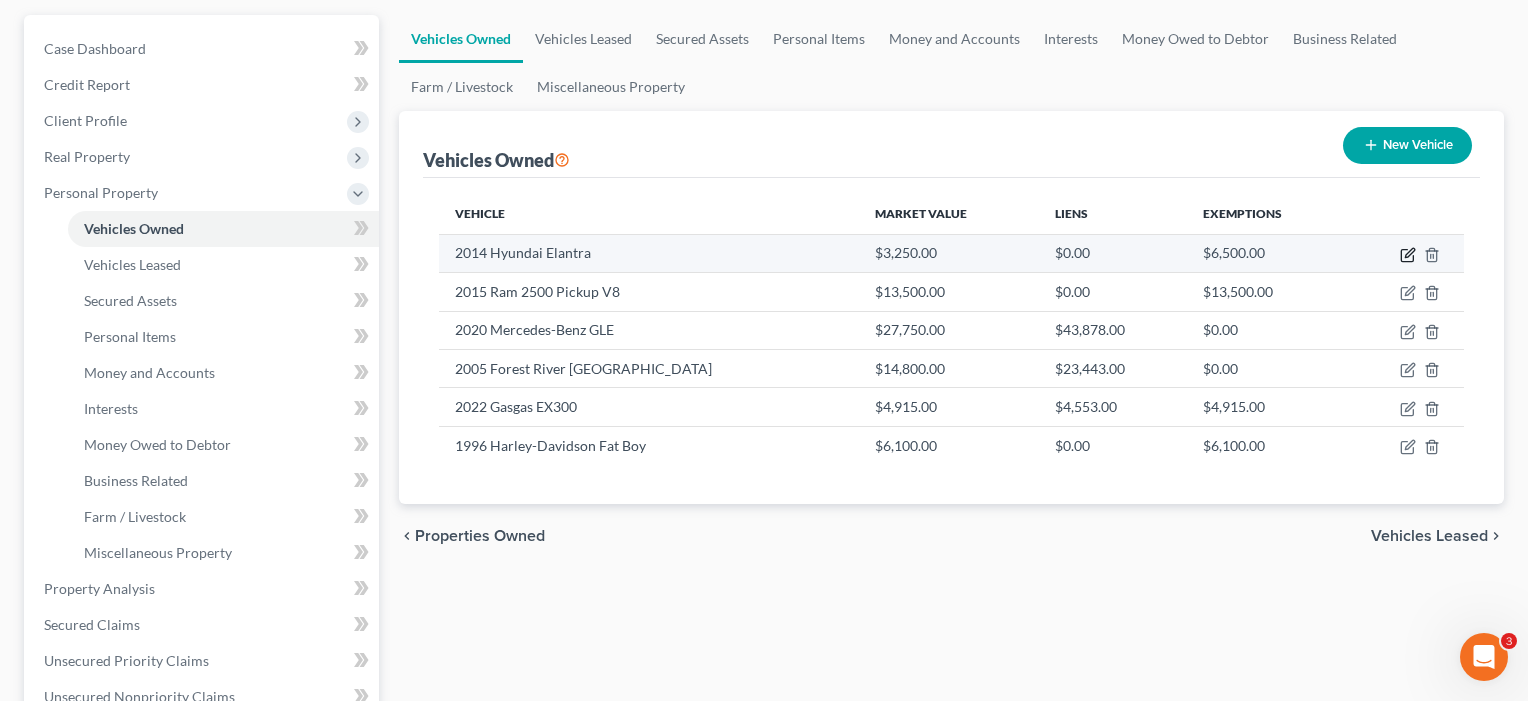 click 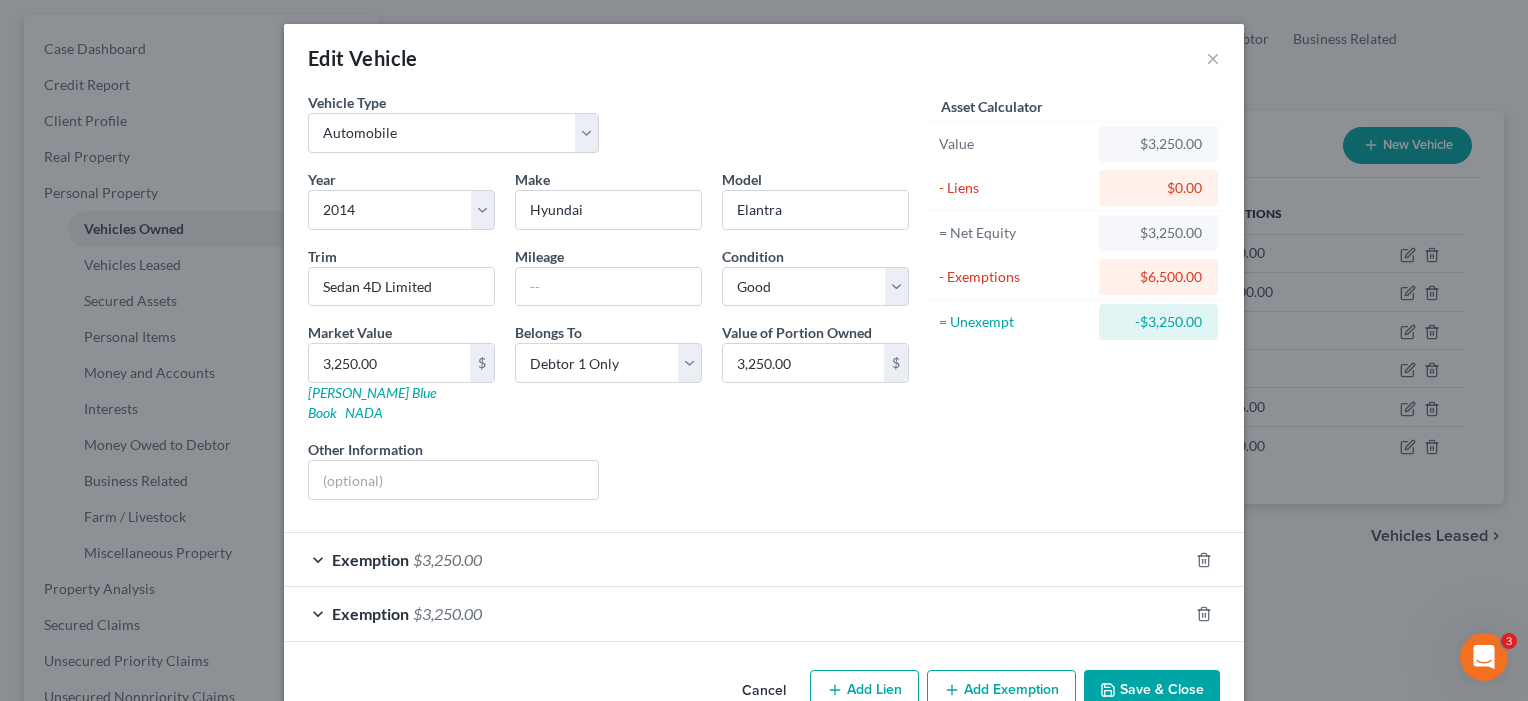 scroll, scrollTop: 18, scrollLeft: 0, axis: vertical 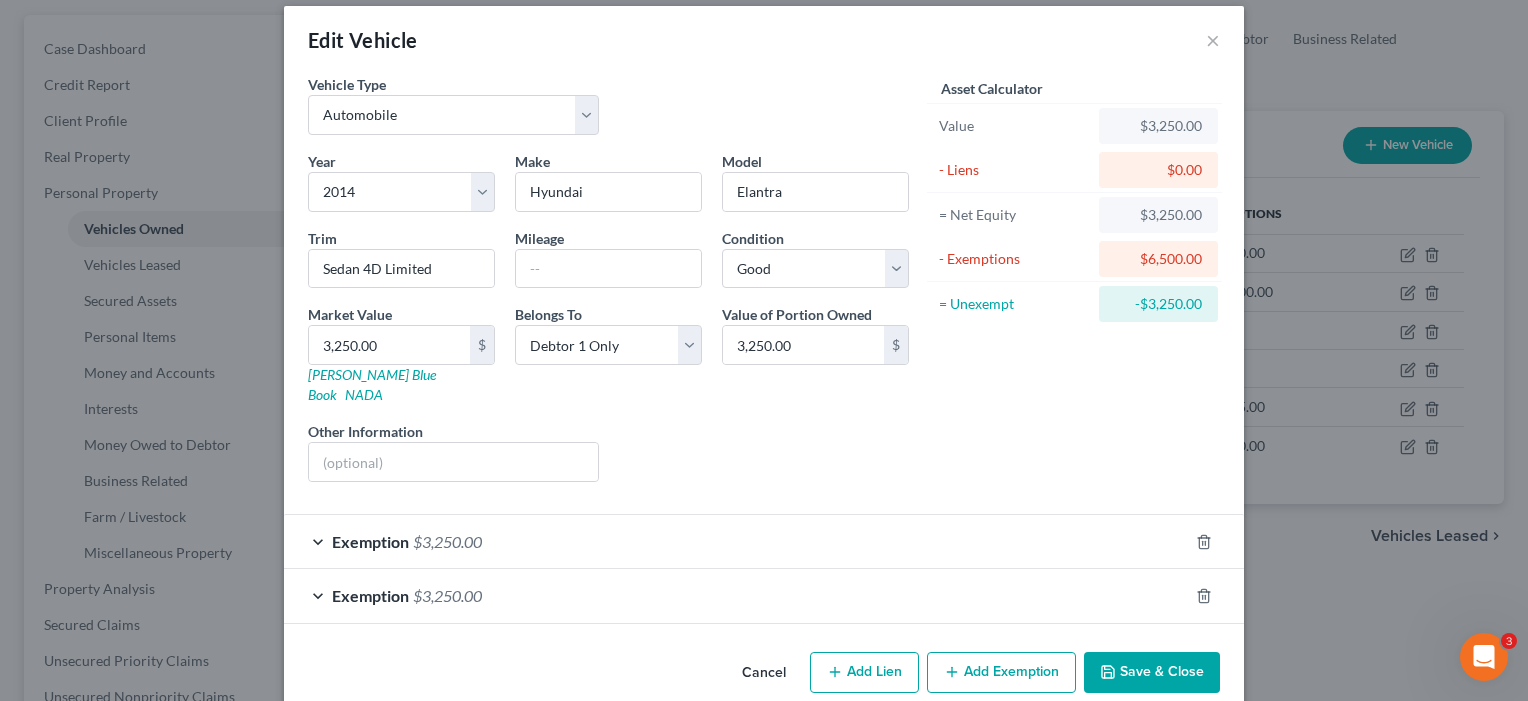 click on "Exemption $3,250.00" at bounding box center [736, 541] 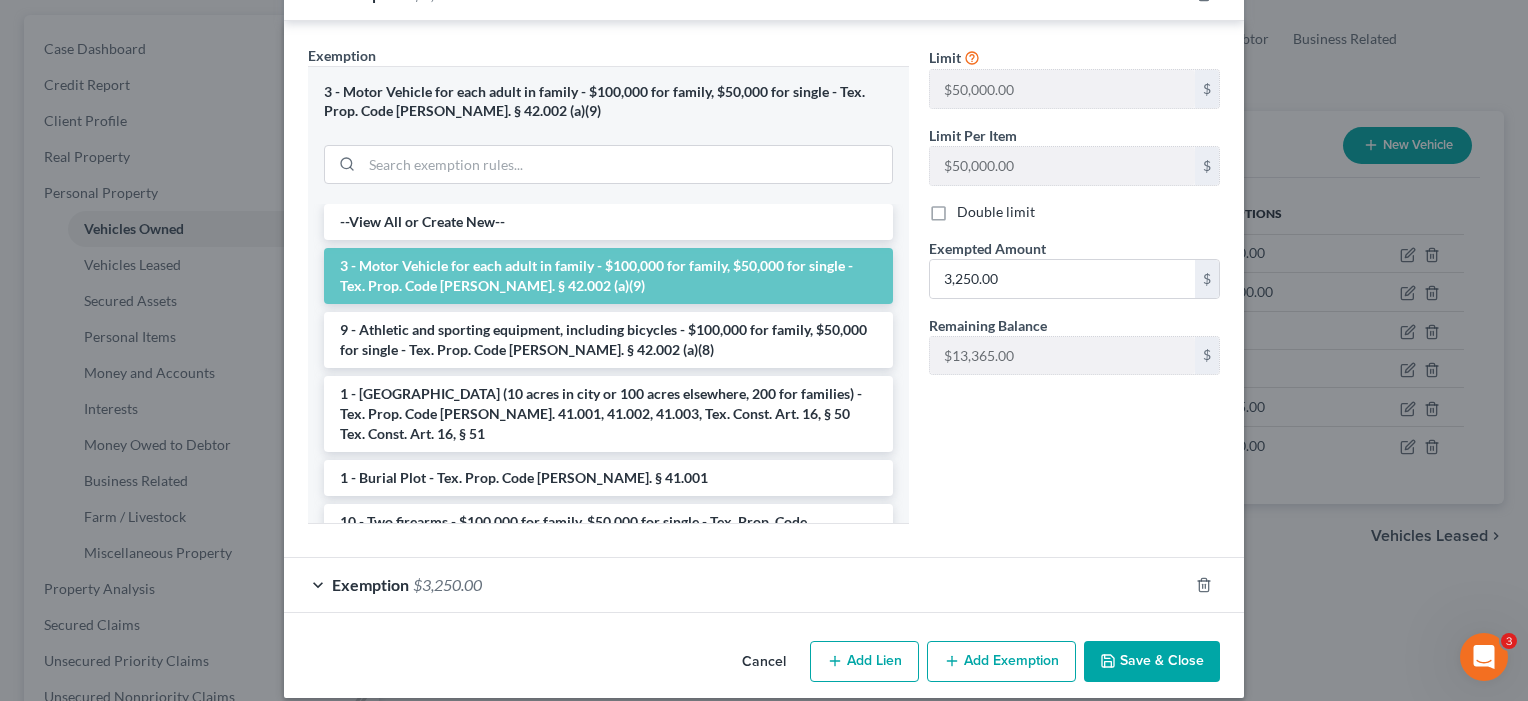 scroll, scrollTop: 565, scrollLeft: 0, axis: vertical 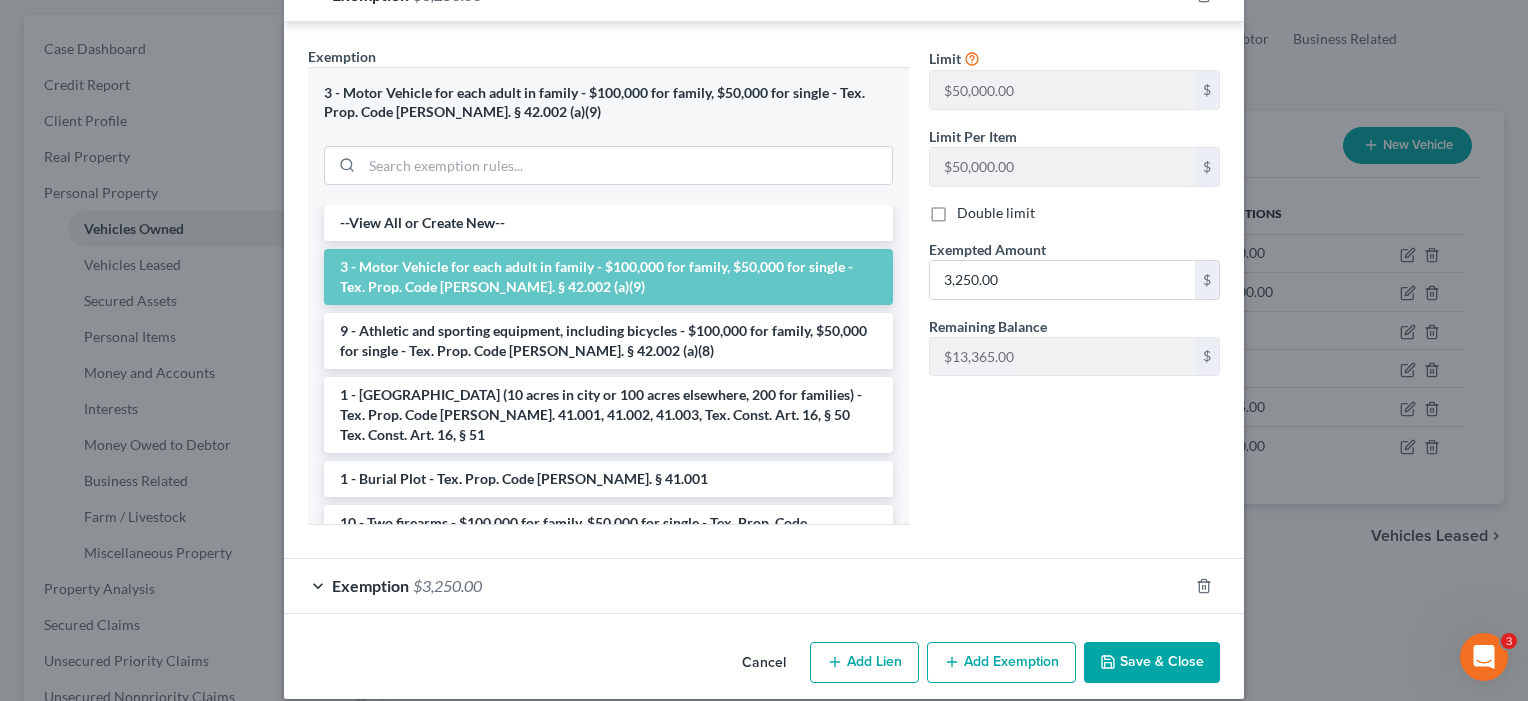 click on "Exemption $3,250.00" at bounding box center (736, 585) 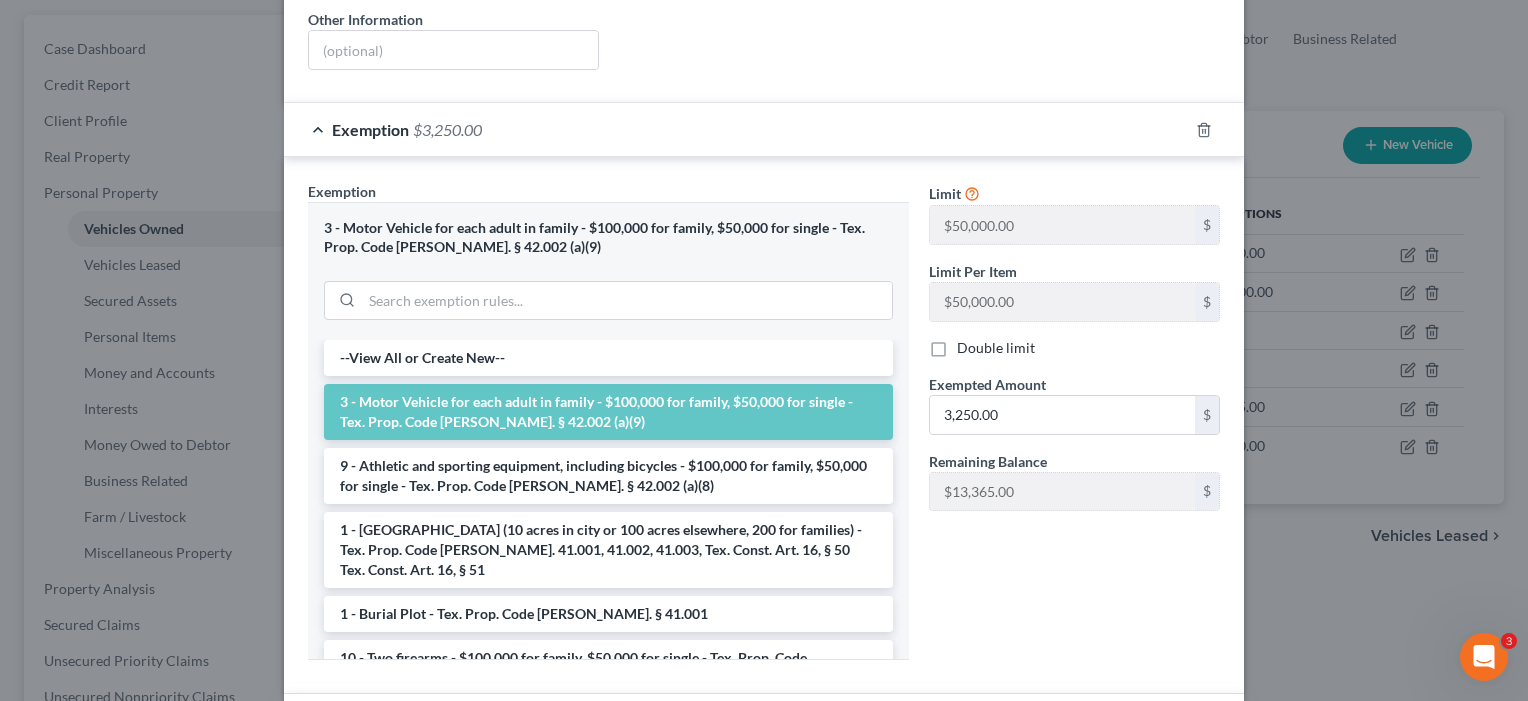 scroll, scrollTop: 491, scrollLeft: 0, axis: vertical 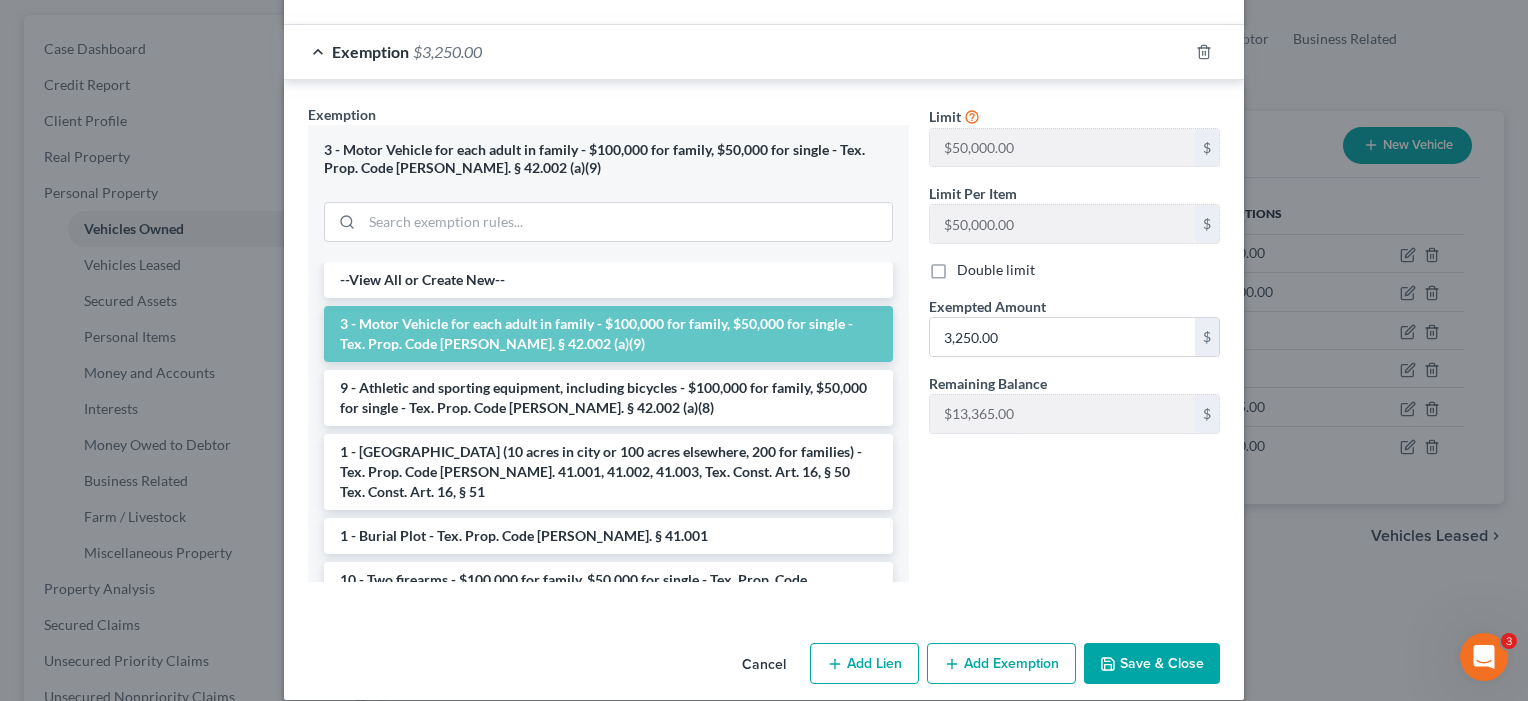 click on "Limit     $50,000.00 $ Limit Per Item $50,000.00 $ Double limit
Exempted Amount
*
3,250.00 $ Remaining Balance $13,365.00 $" at bounding box center [1074, 351] 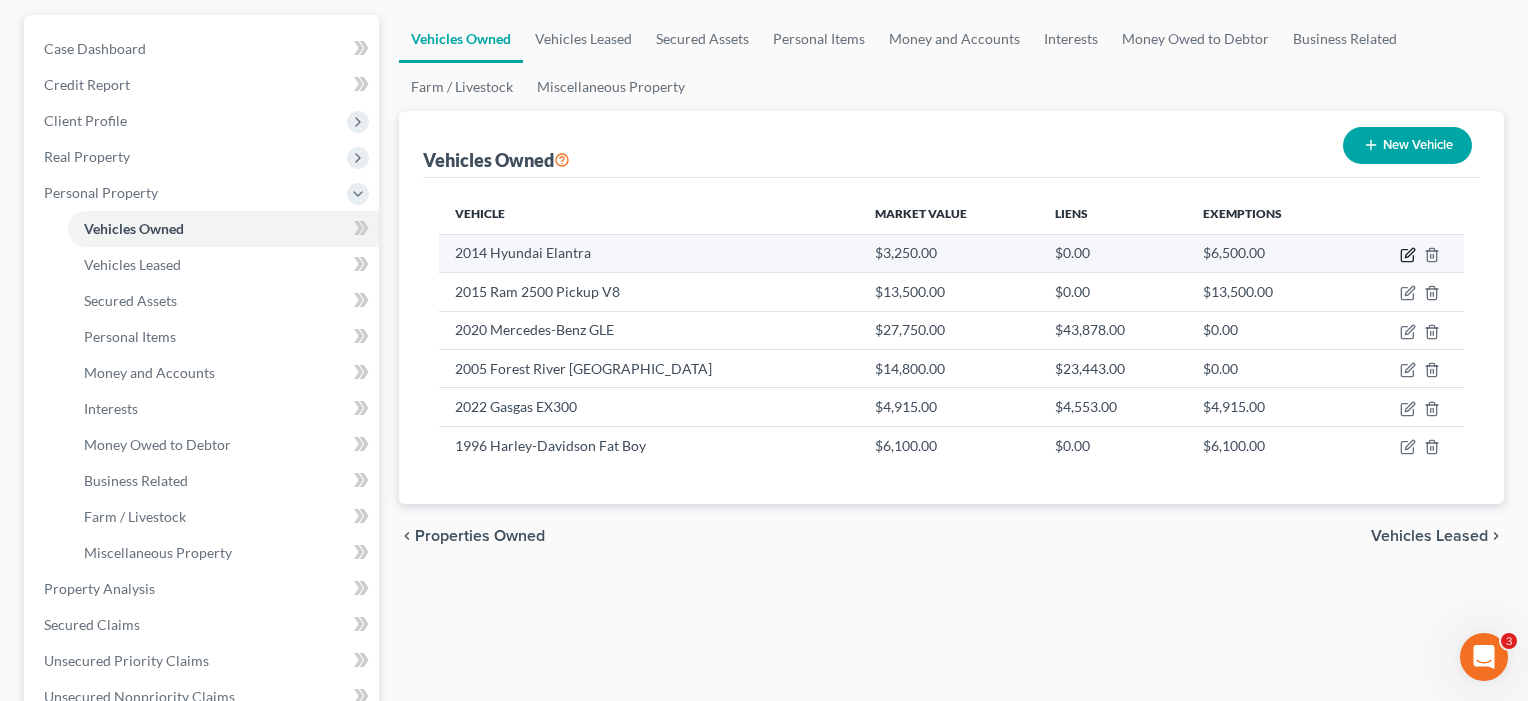 click 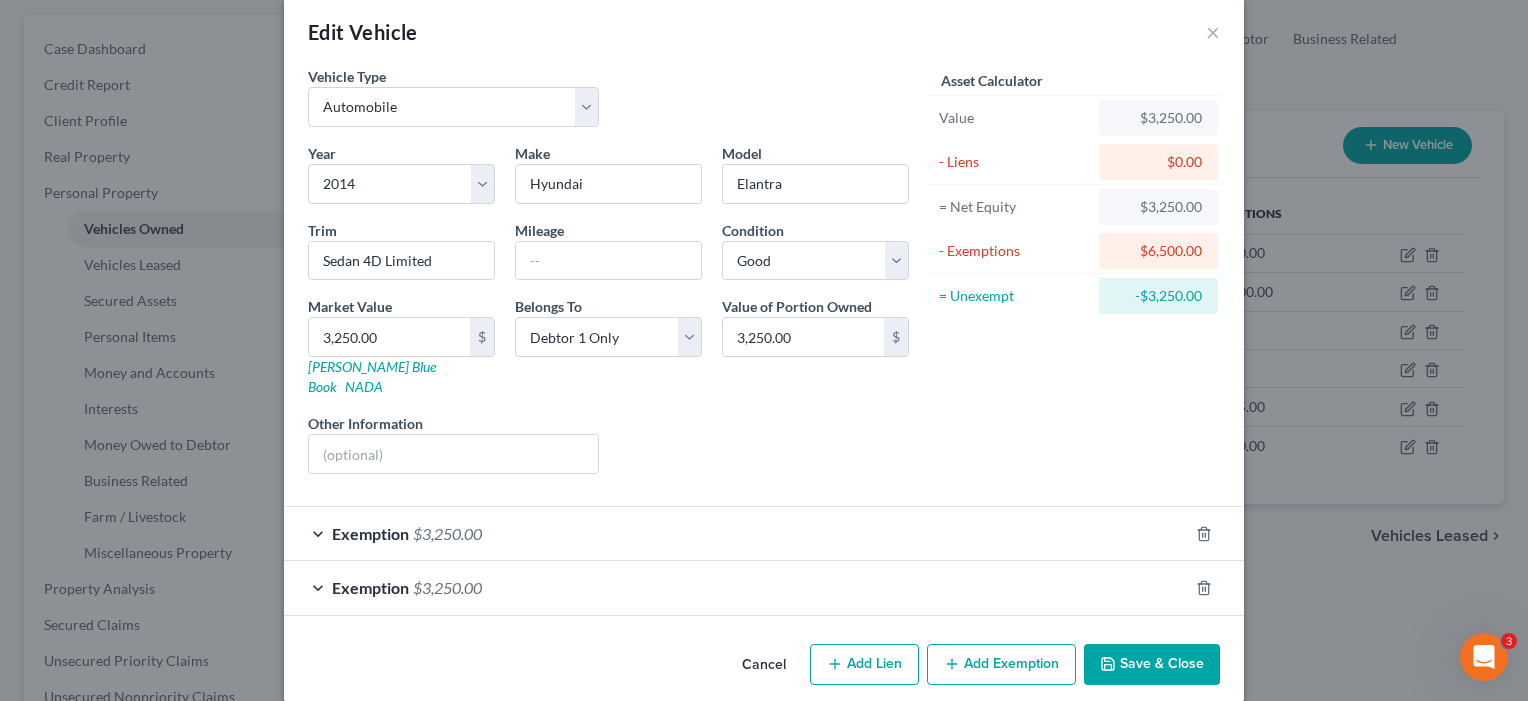 scroll, scrollTop: 29, scrollLeft: 0, axis: vertical 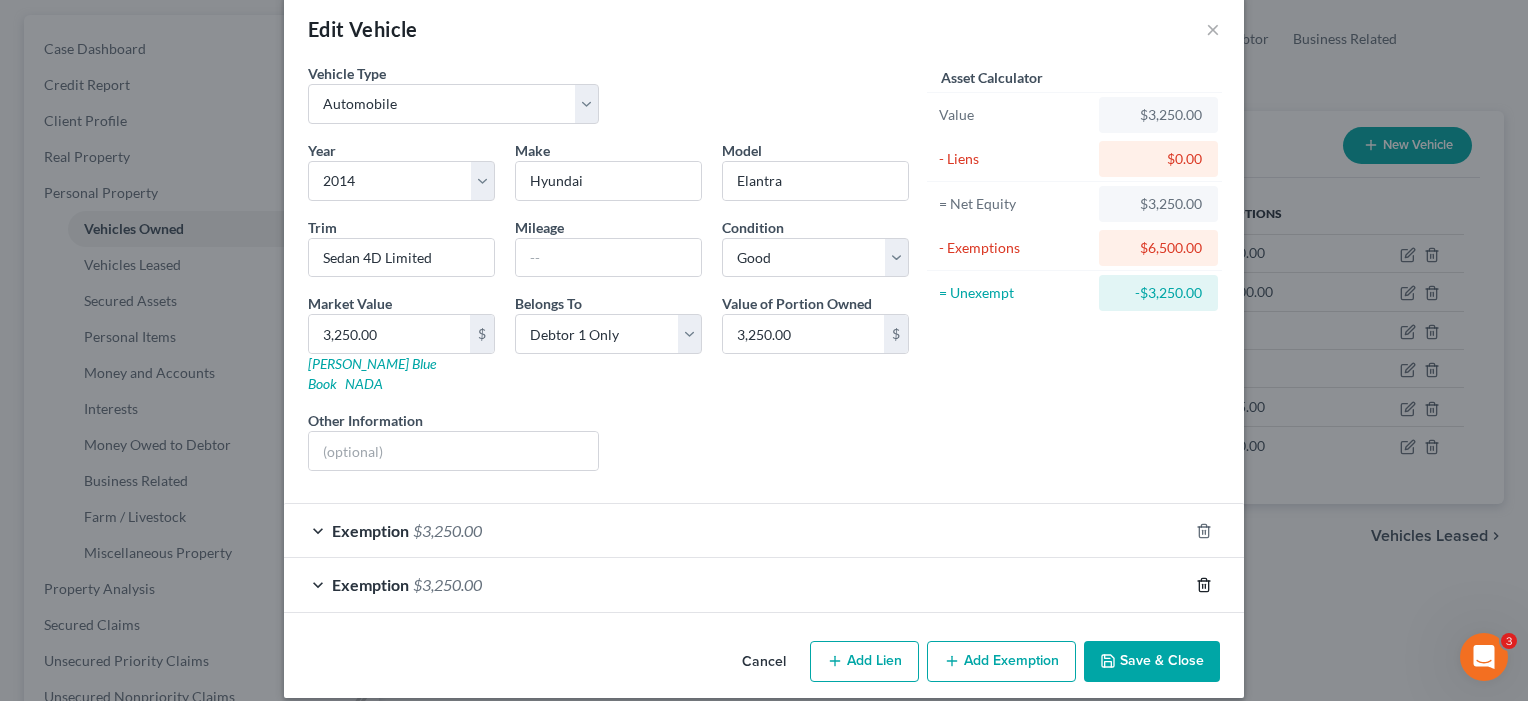 click 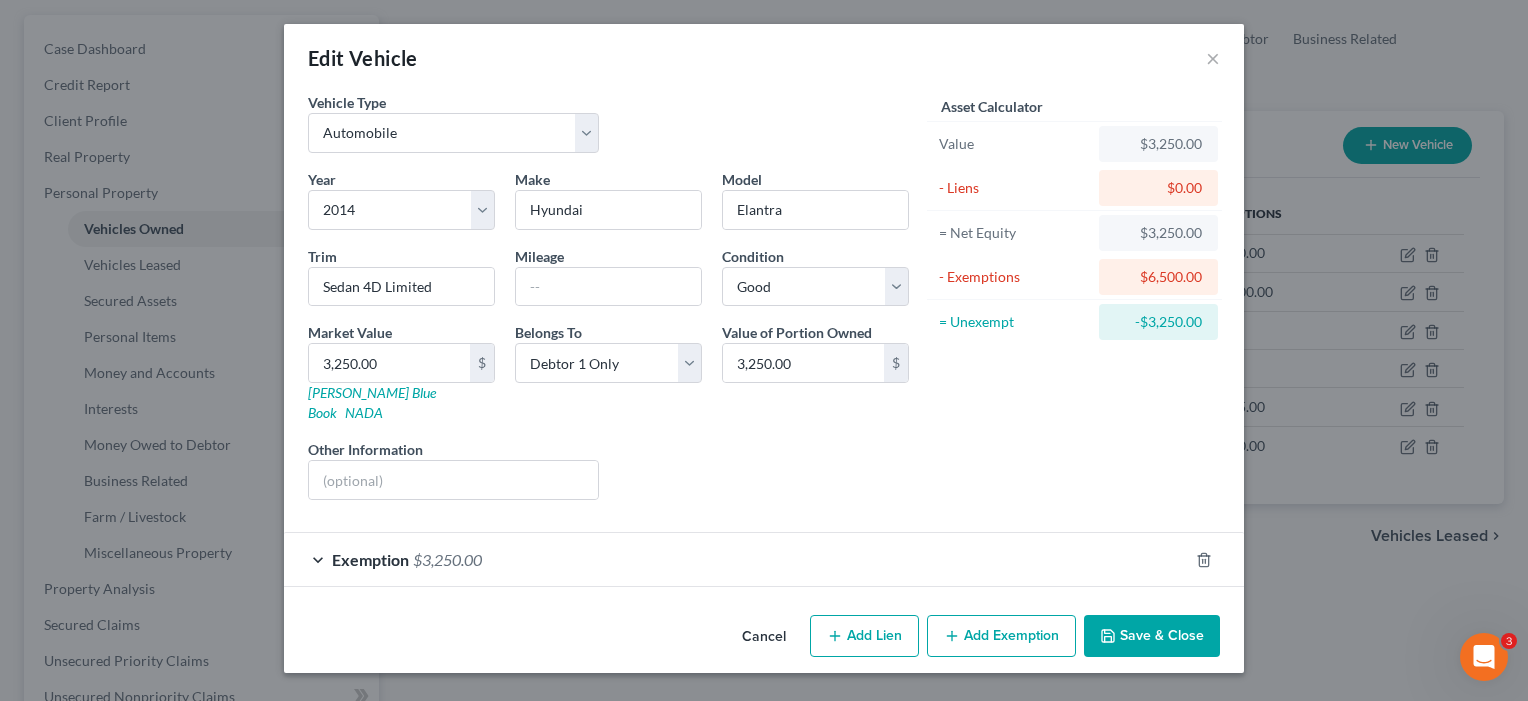 scroll, scrollTop: 0, scrollLeft: 0, axis: both 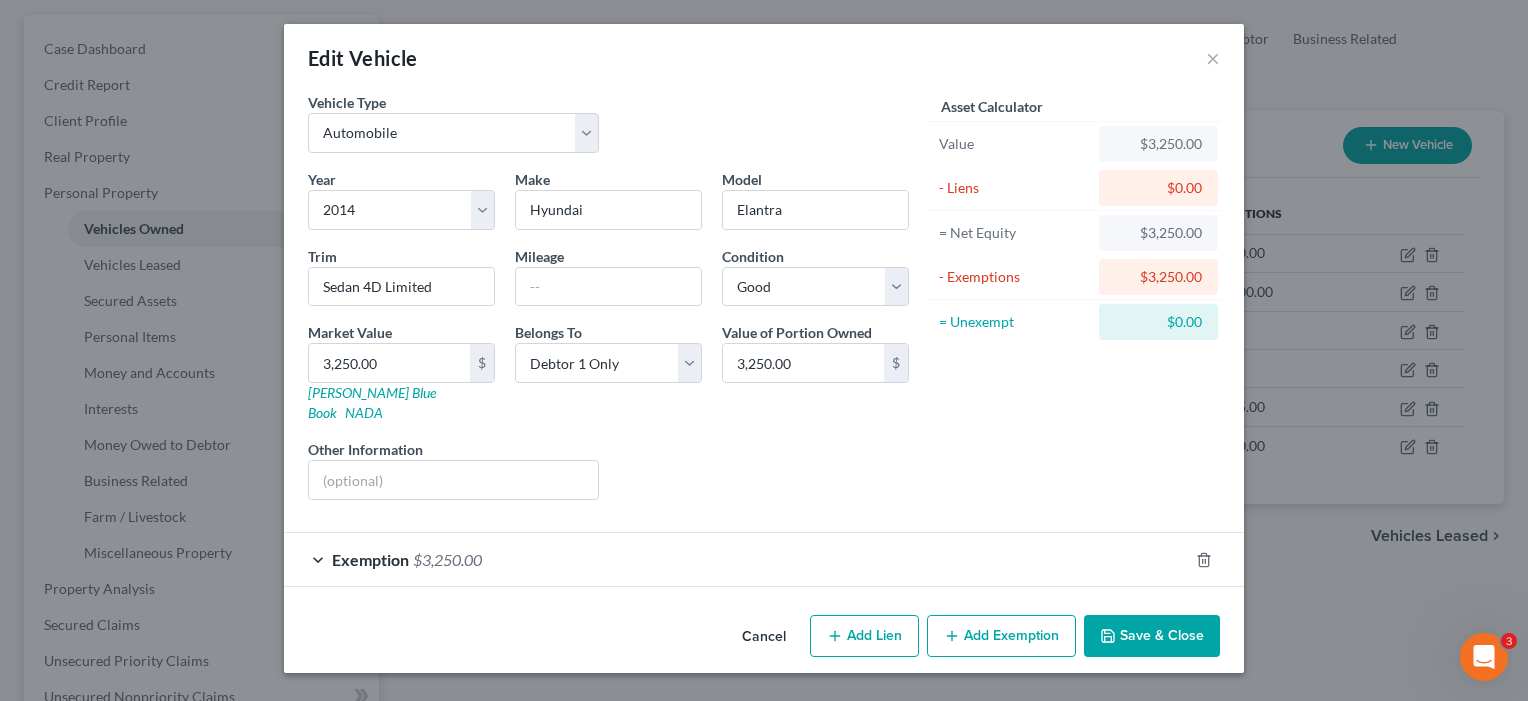 click on "Save & Close" at bounding box center [1152, 636] 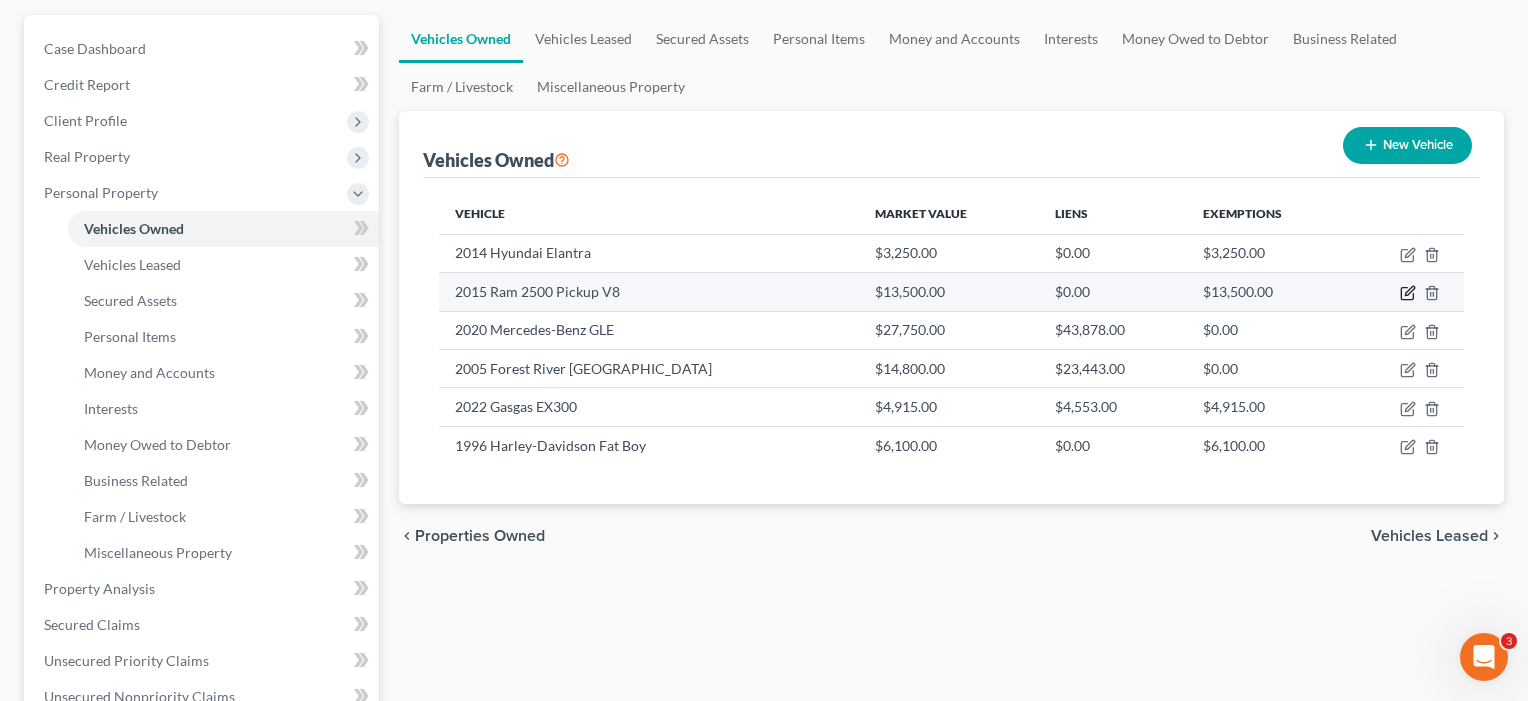 click 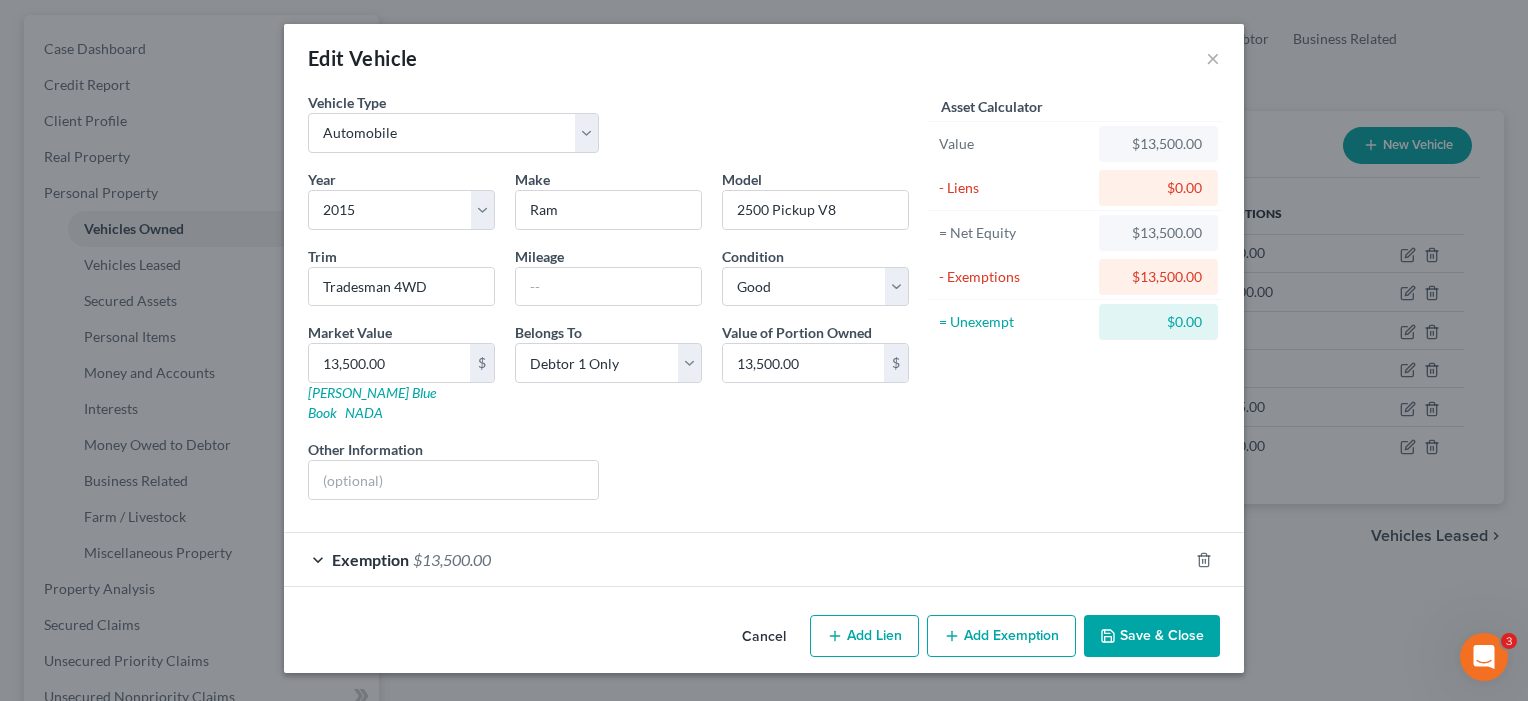 click on "Exemption $13,500.00" at bounding box center [736, 559] 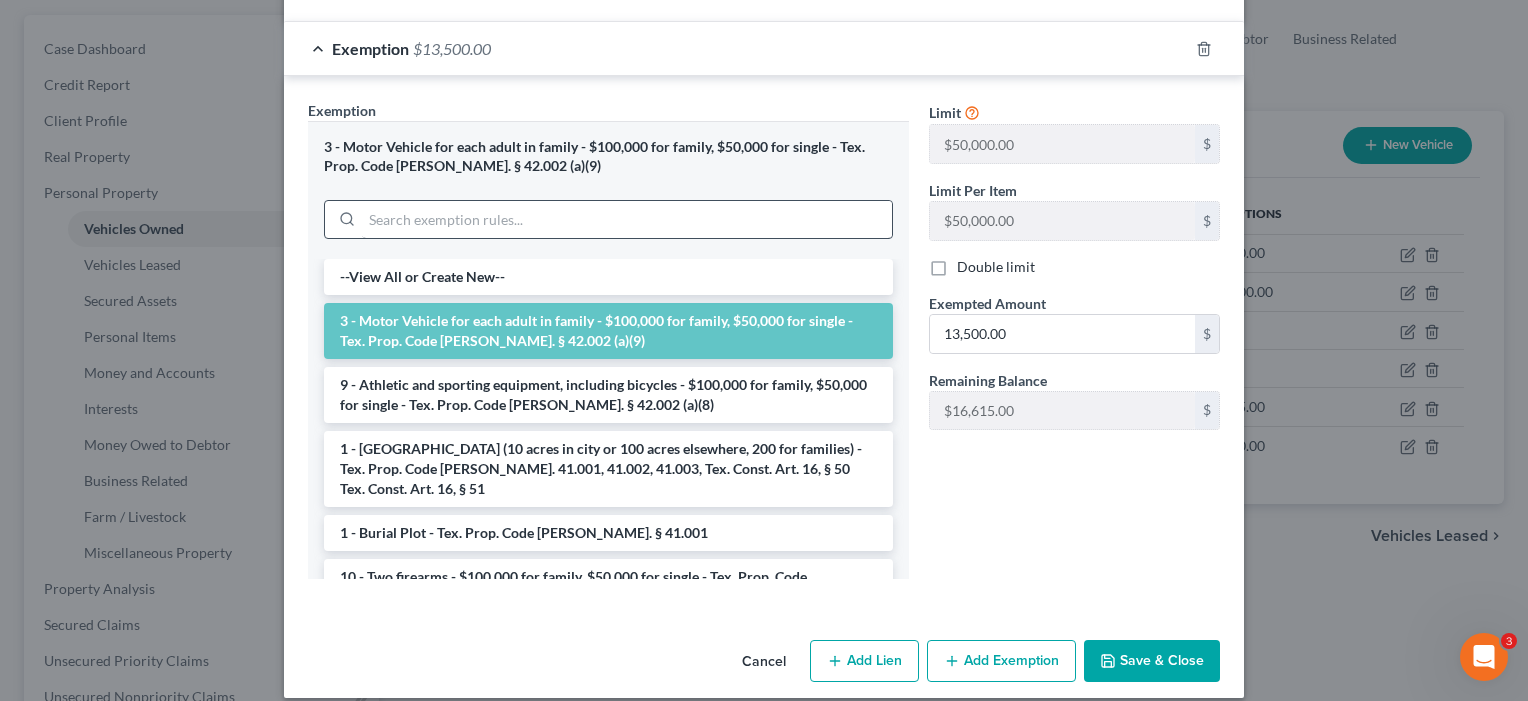 scroll, scrollTop: 510, scrollLeft: 0, axis: vertical 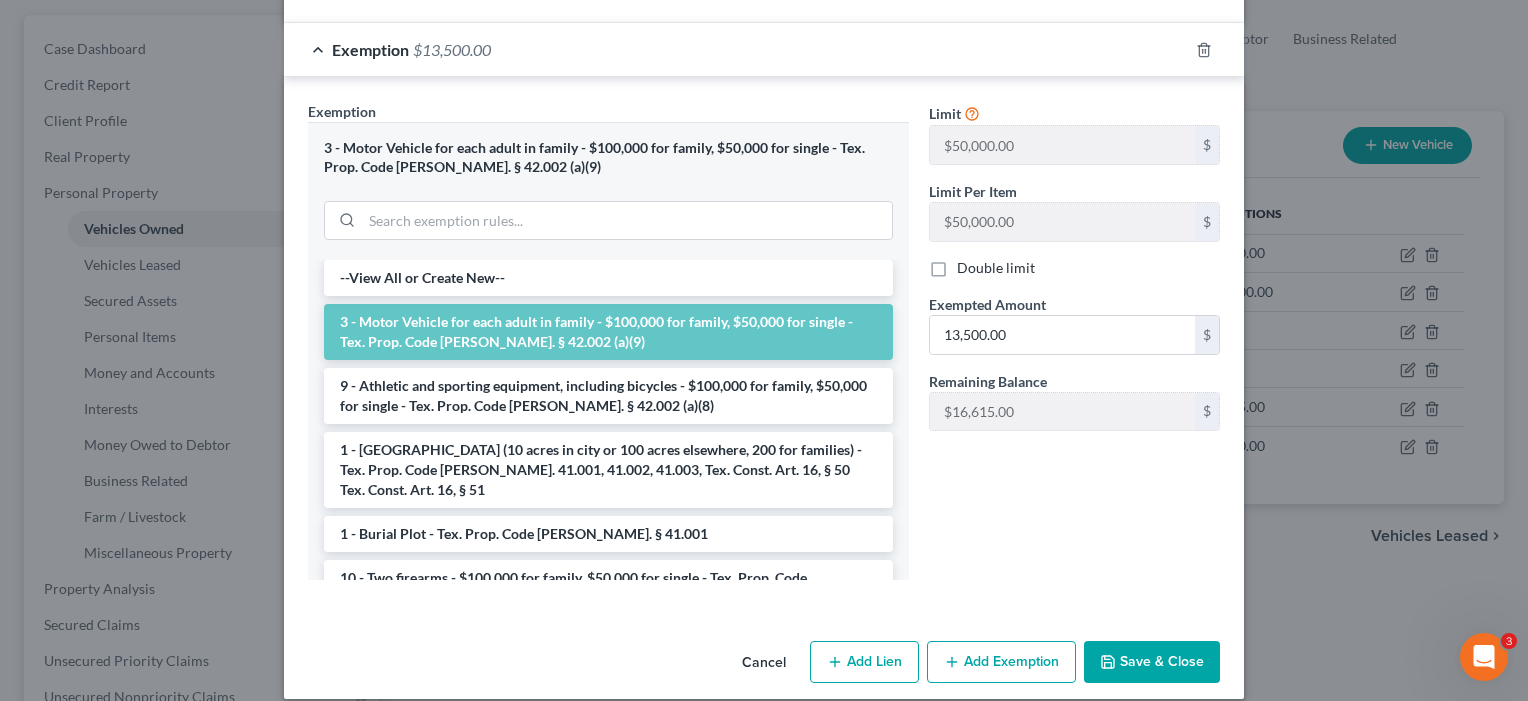 click on "Save & Close" at bounding box center [1152, 662] 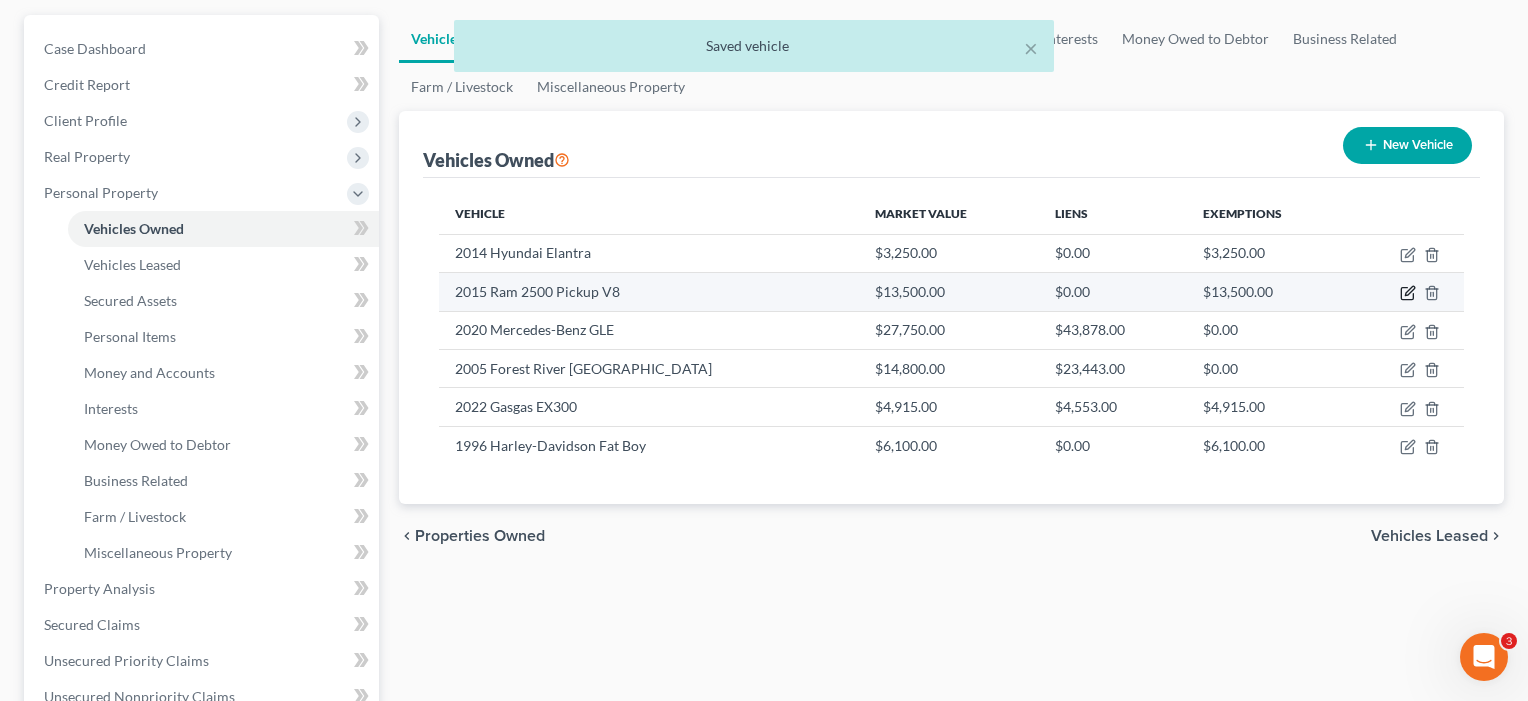 click 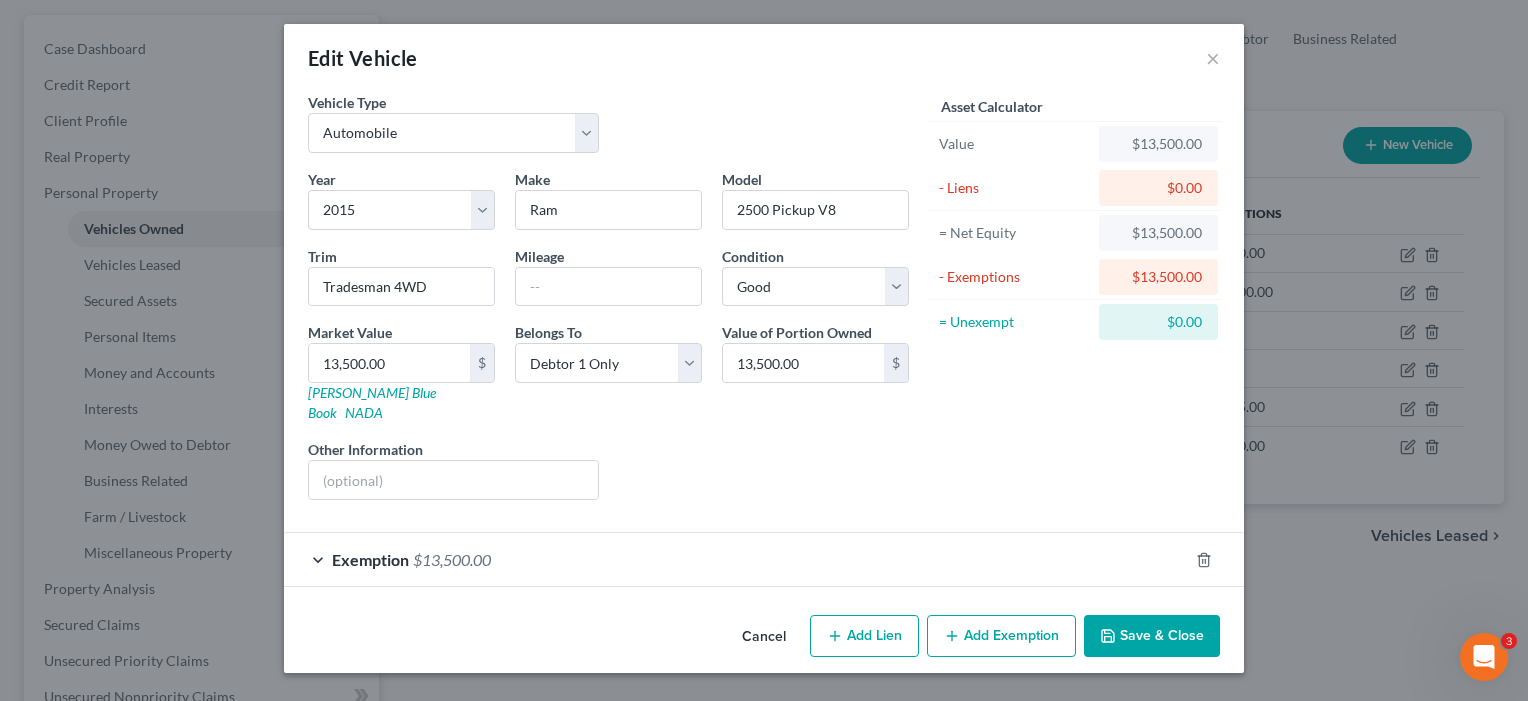 click on "Exemption $13,500.00" at bounding box center [736, 559] 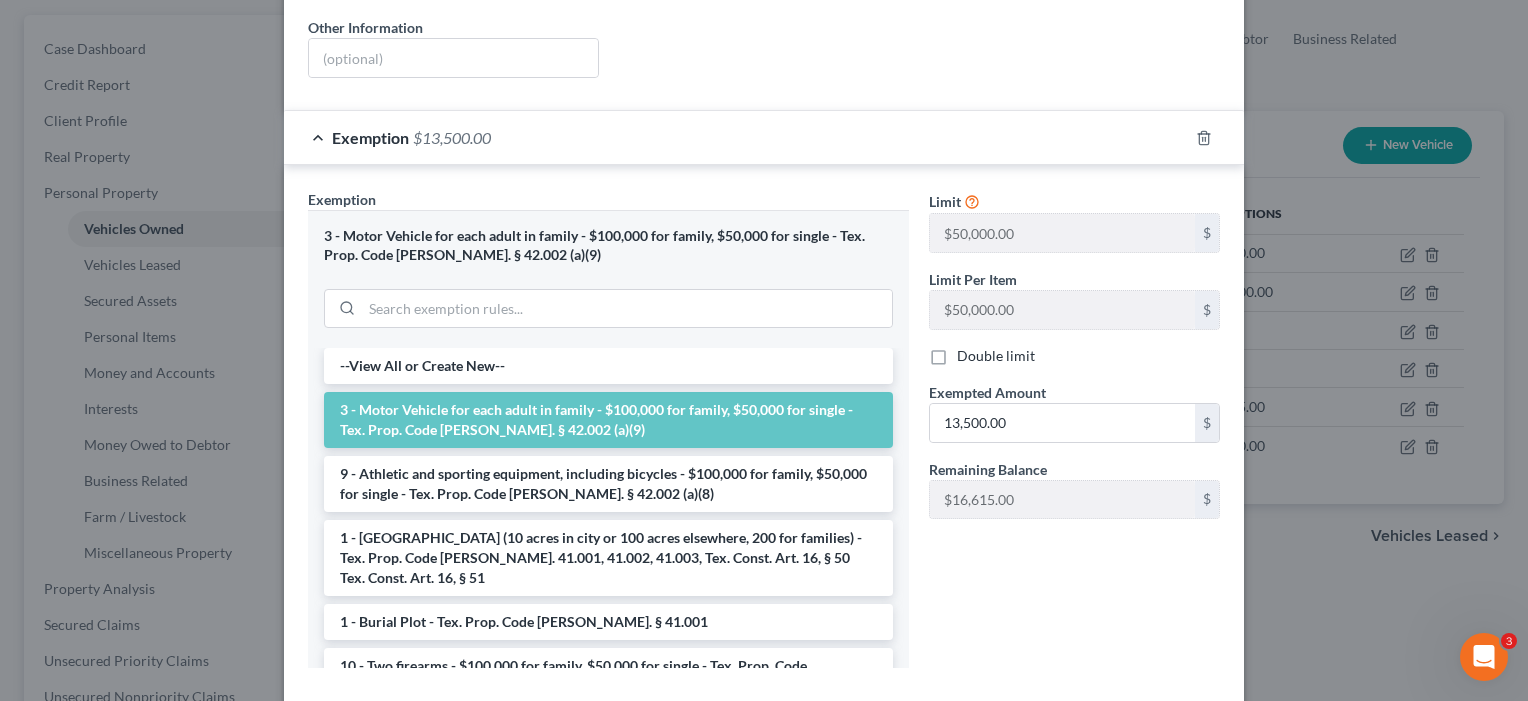scroll, scrollTop: 492, scrollLeft: 0, axis: vertical 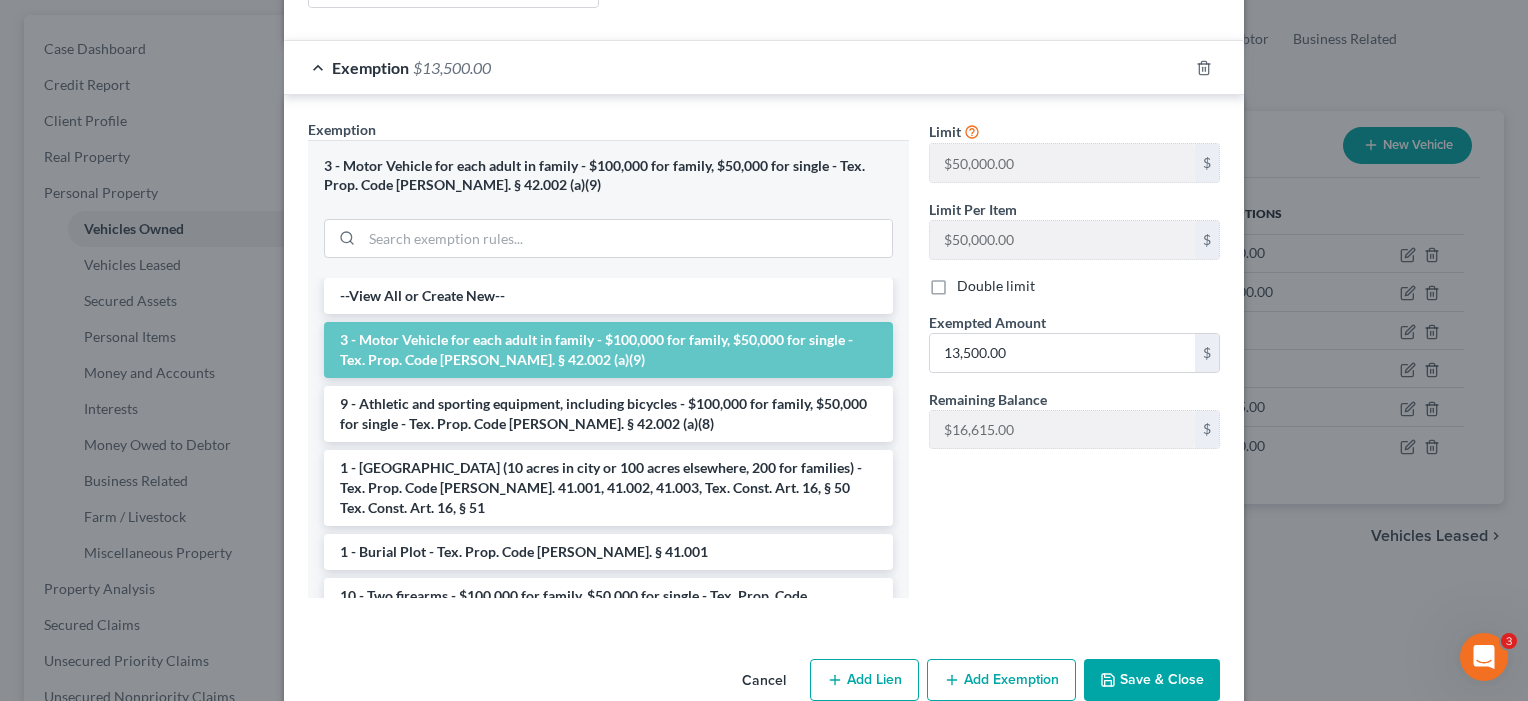 click on "Save & Close" at bounding box center [1152, 680] 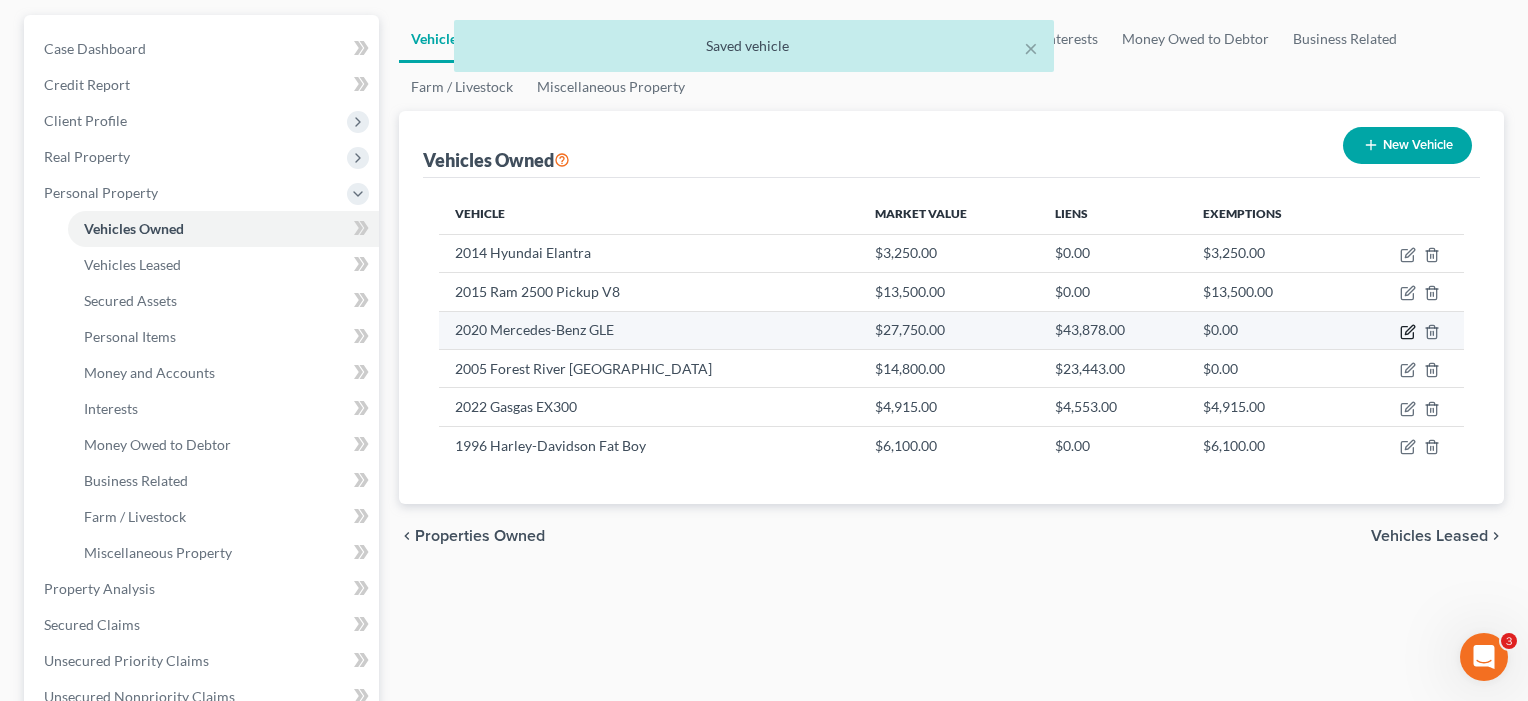 click 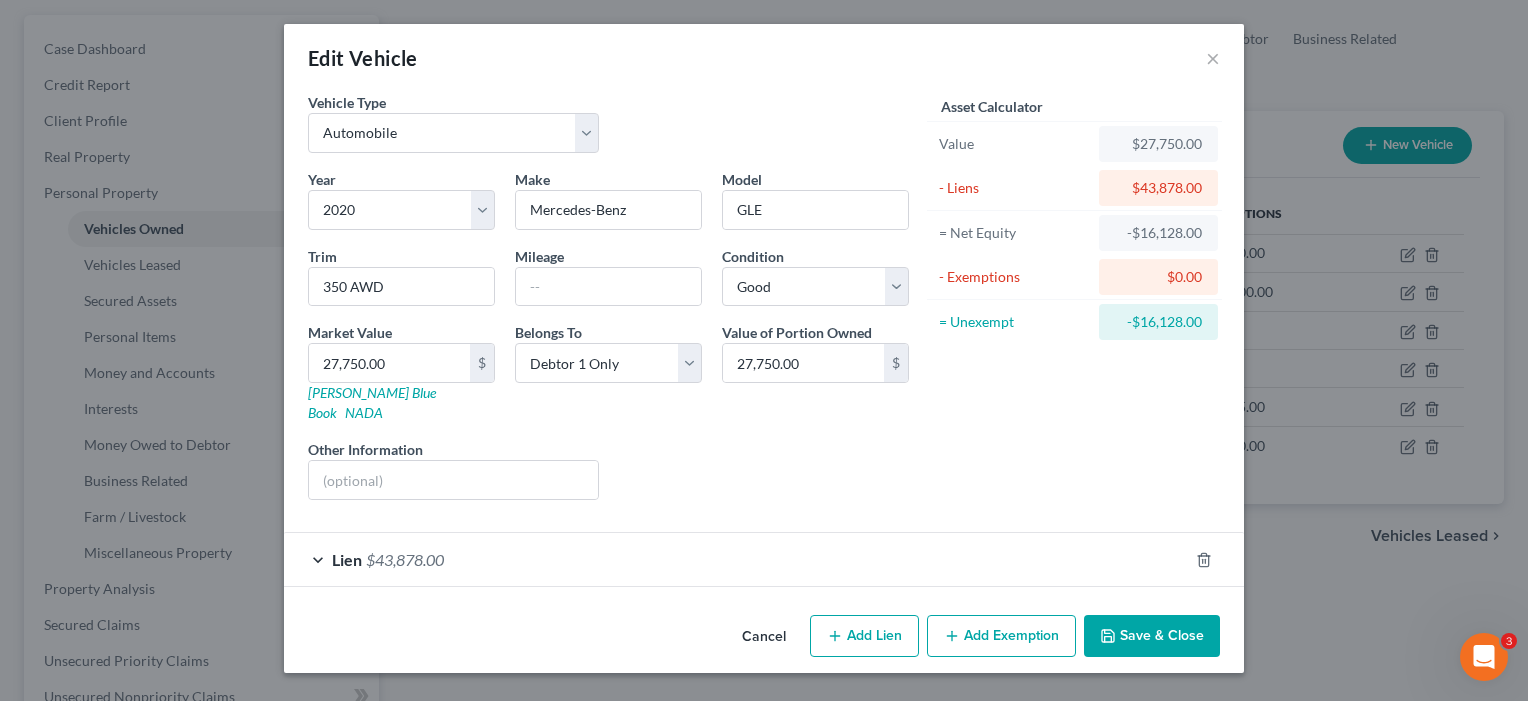 click on "Save & Close" at bounding box center [1152, 636] 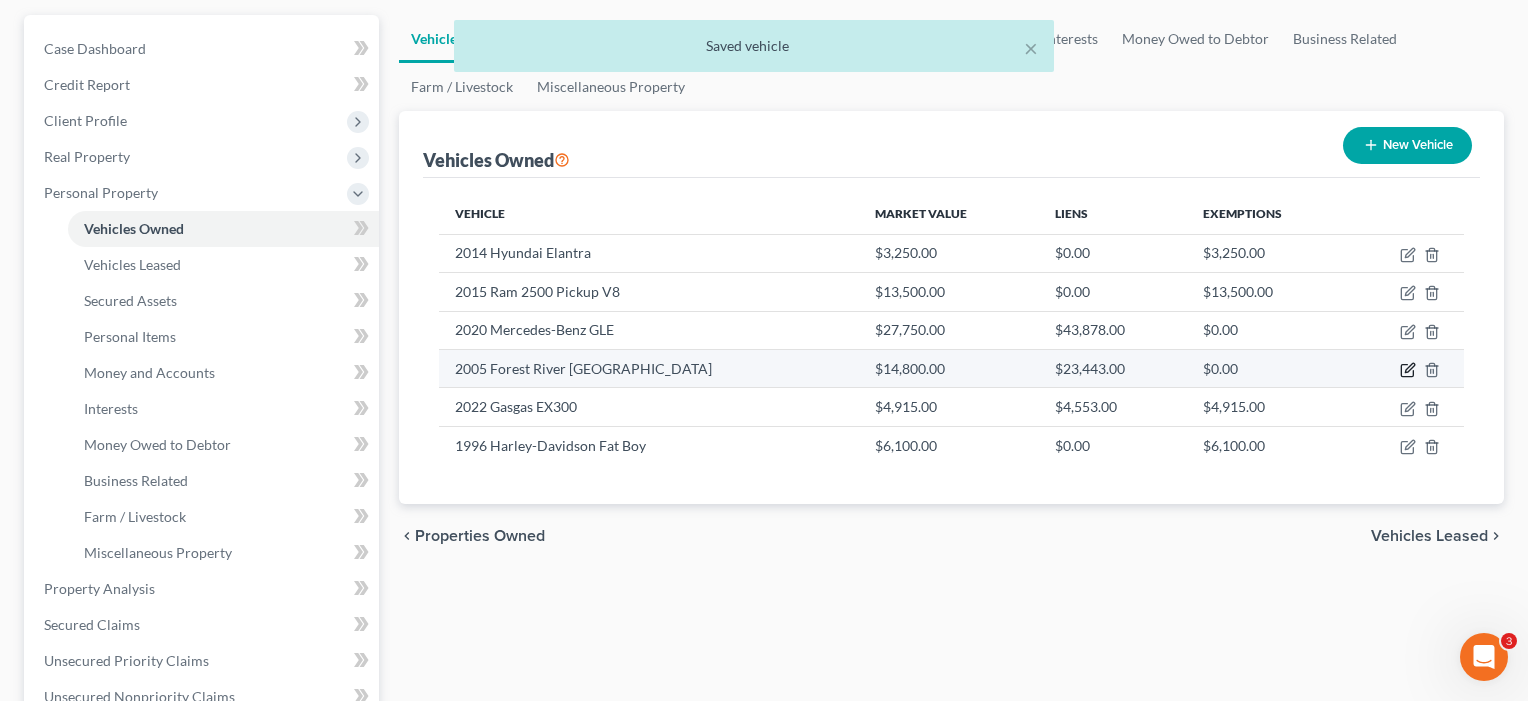 click 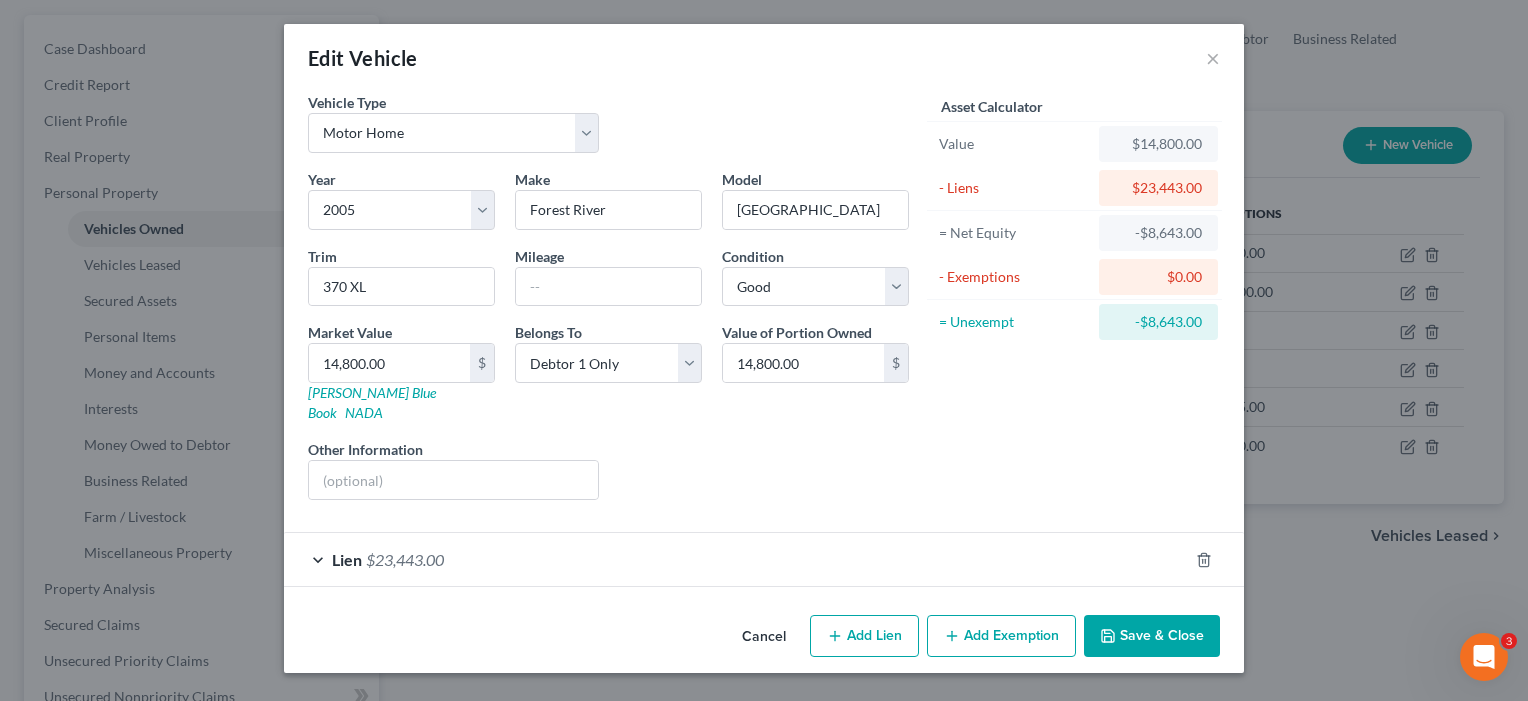 click on "Save & Close" at bounding box center (1152, 636) 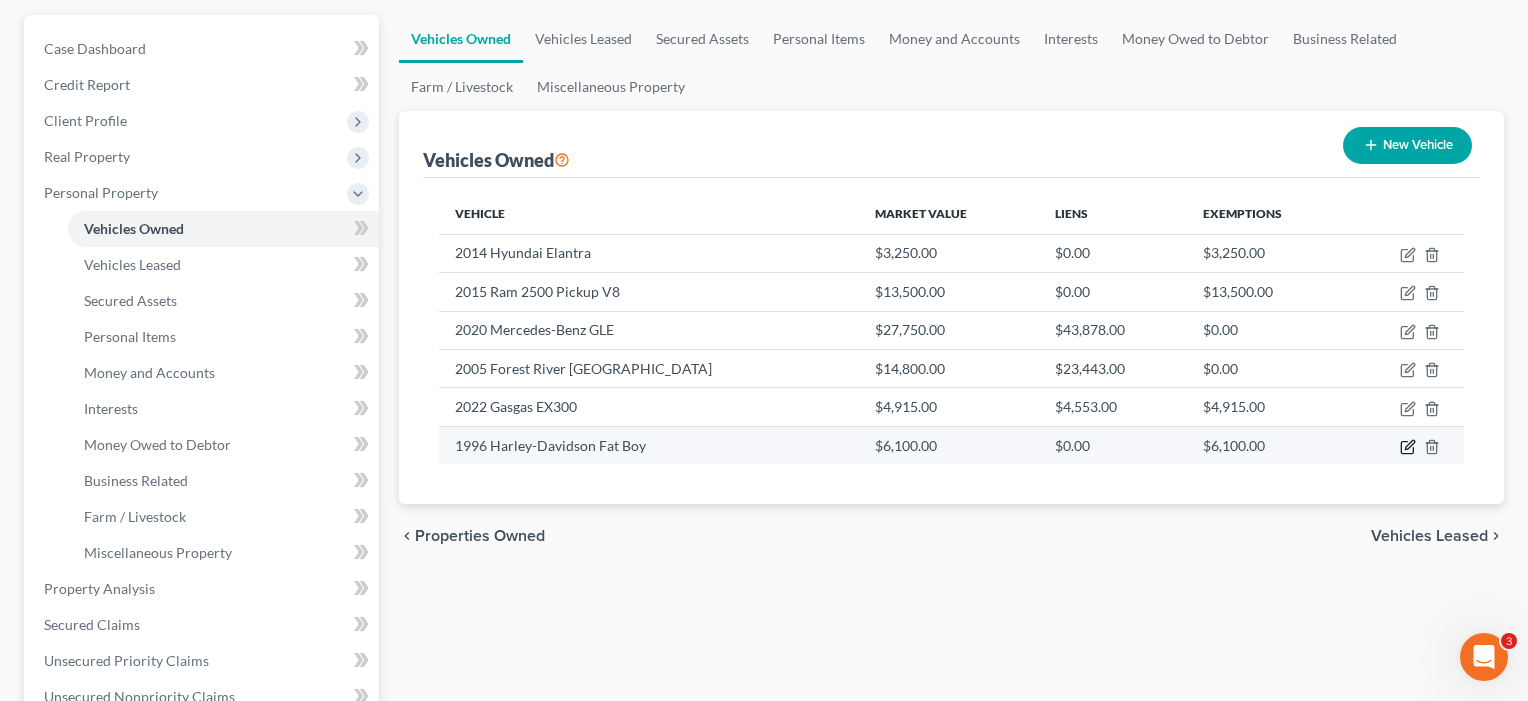 click 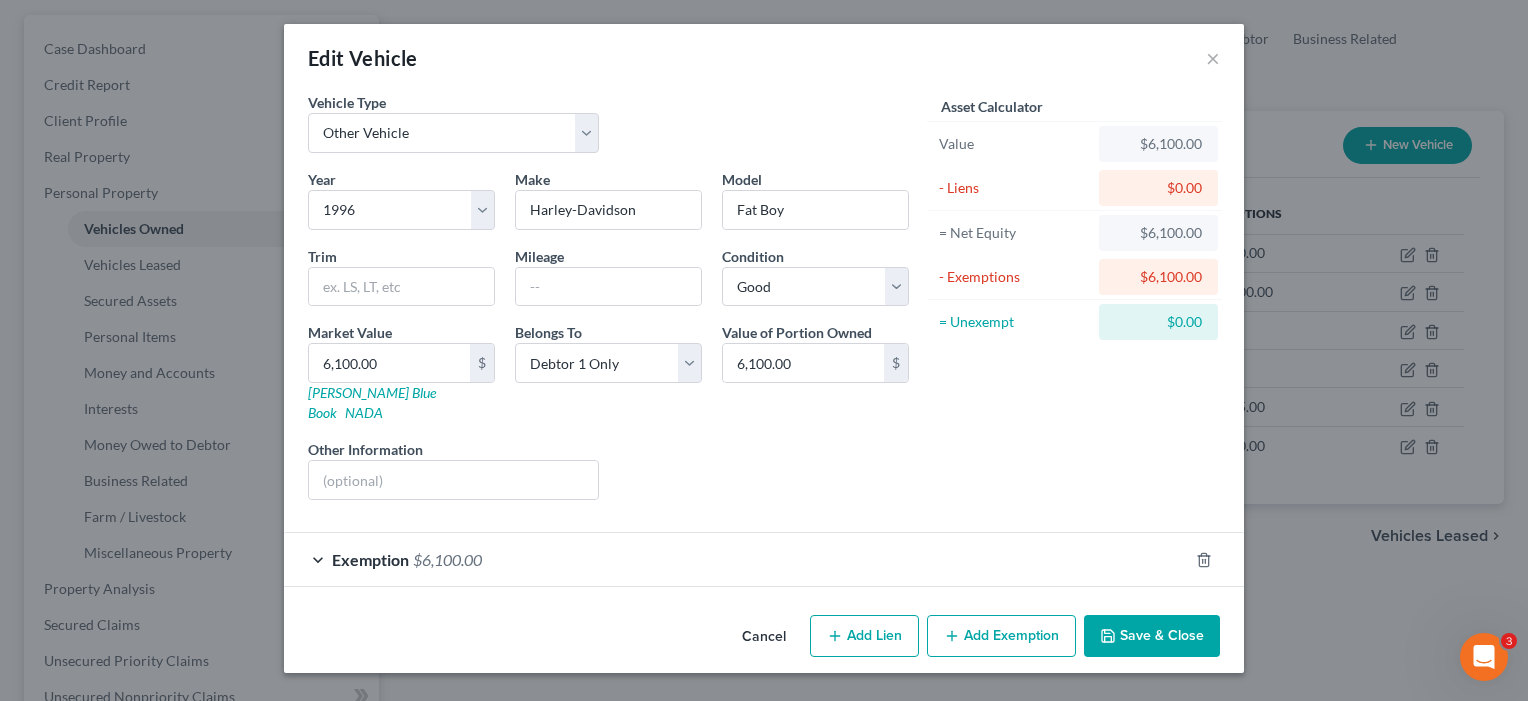 click on "Exemption $6,100.00" at bounding box center [736, 559] 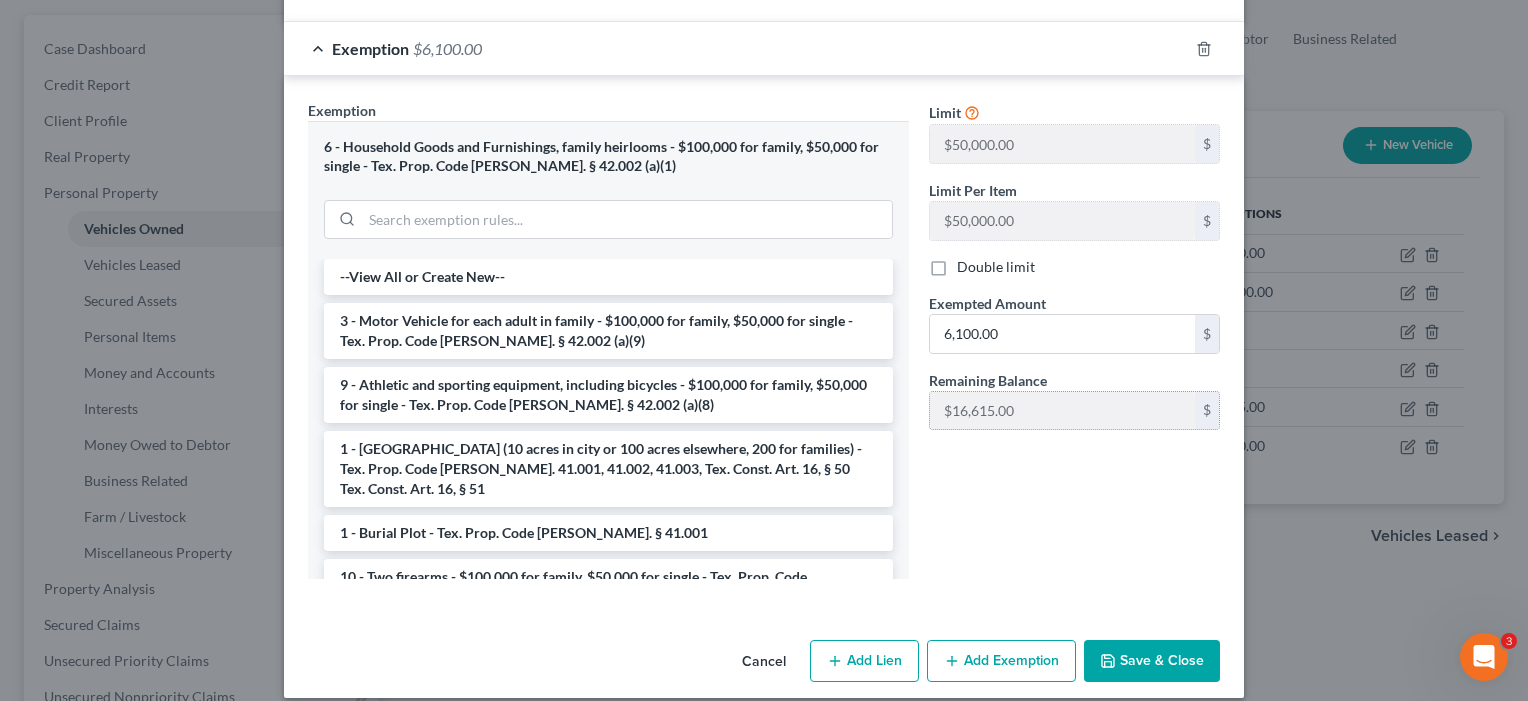 scroll, scrollTop: 510, scrollLeft: 0, axis: vertical 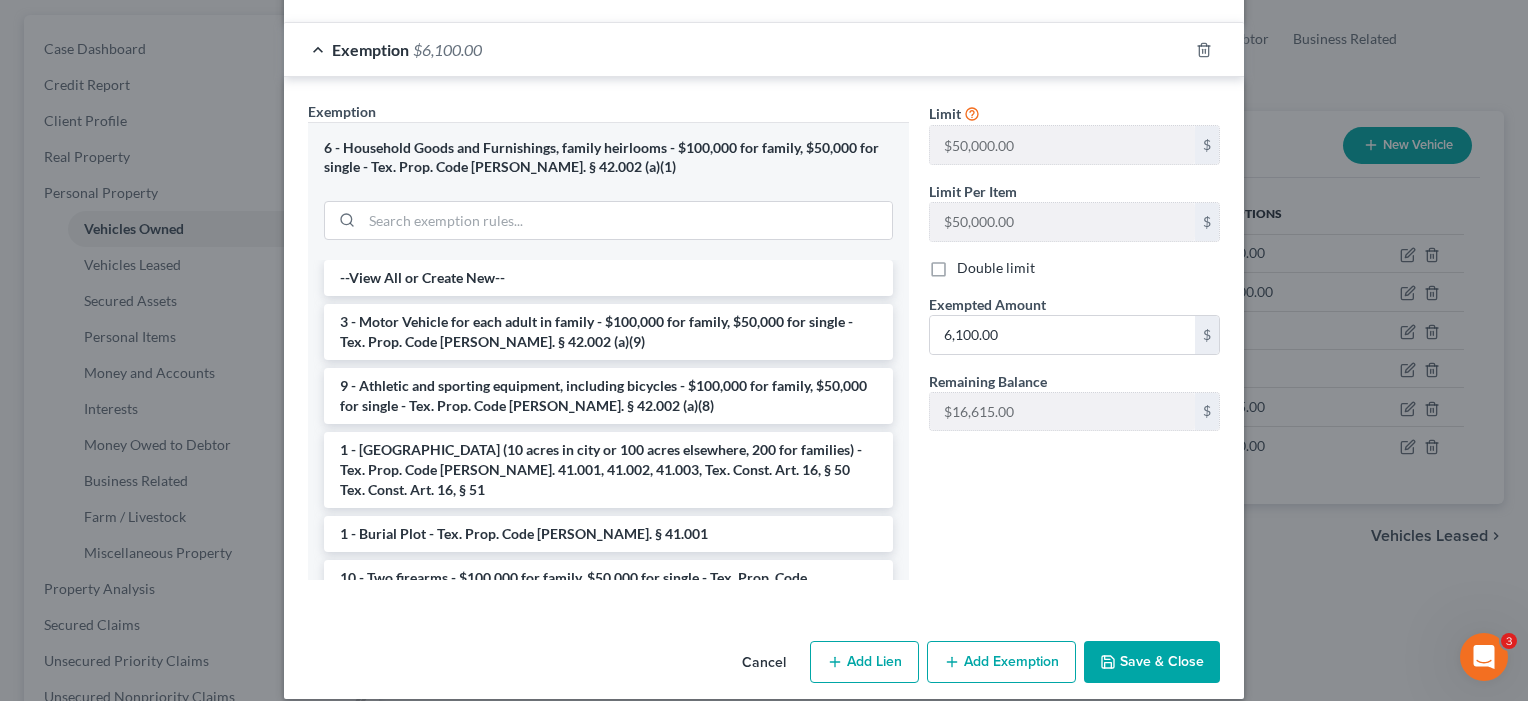 click on "Save & Close" at bounding box center [1152, 662] 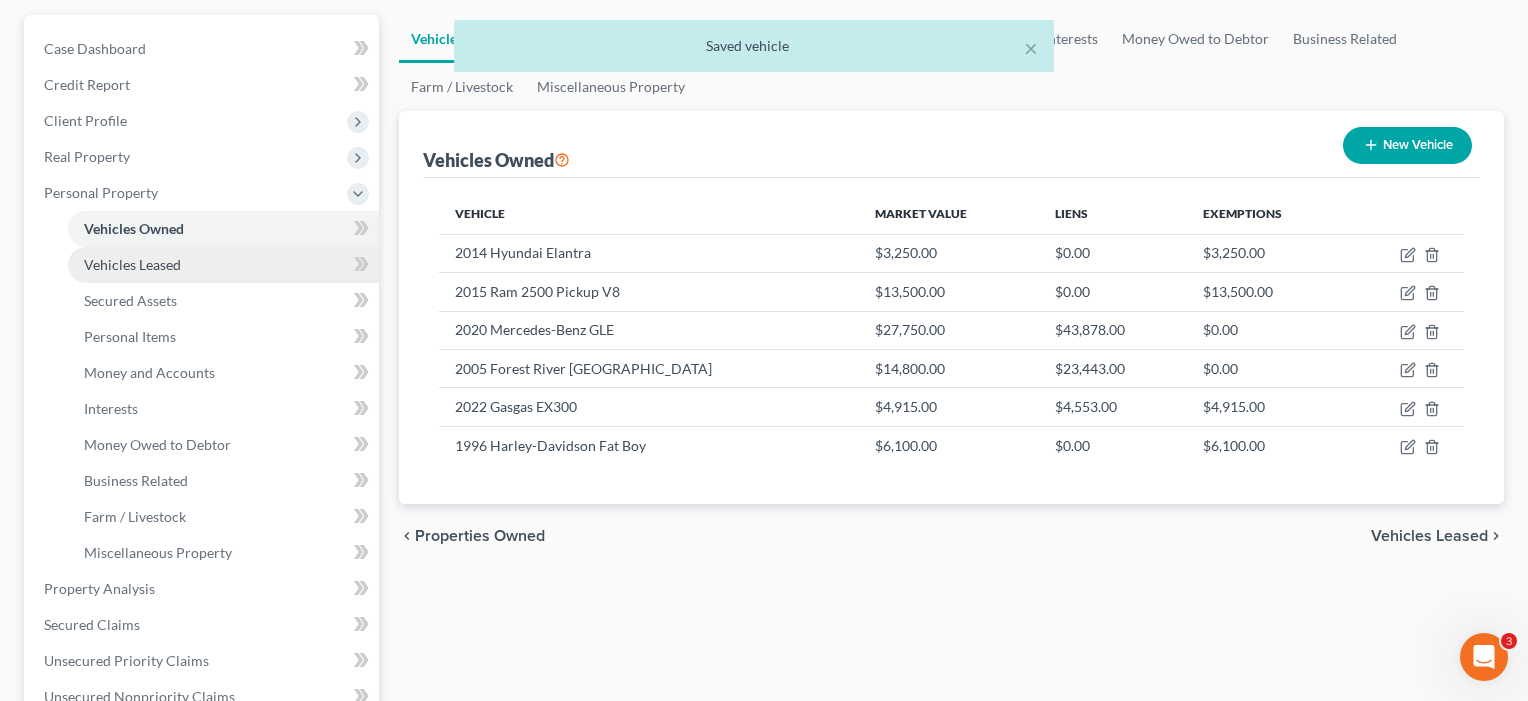 click on "Vehicles Leased" at bounding box center (132, 264) 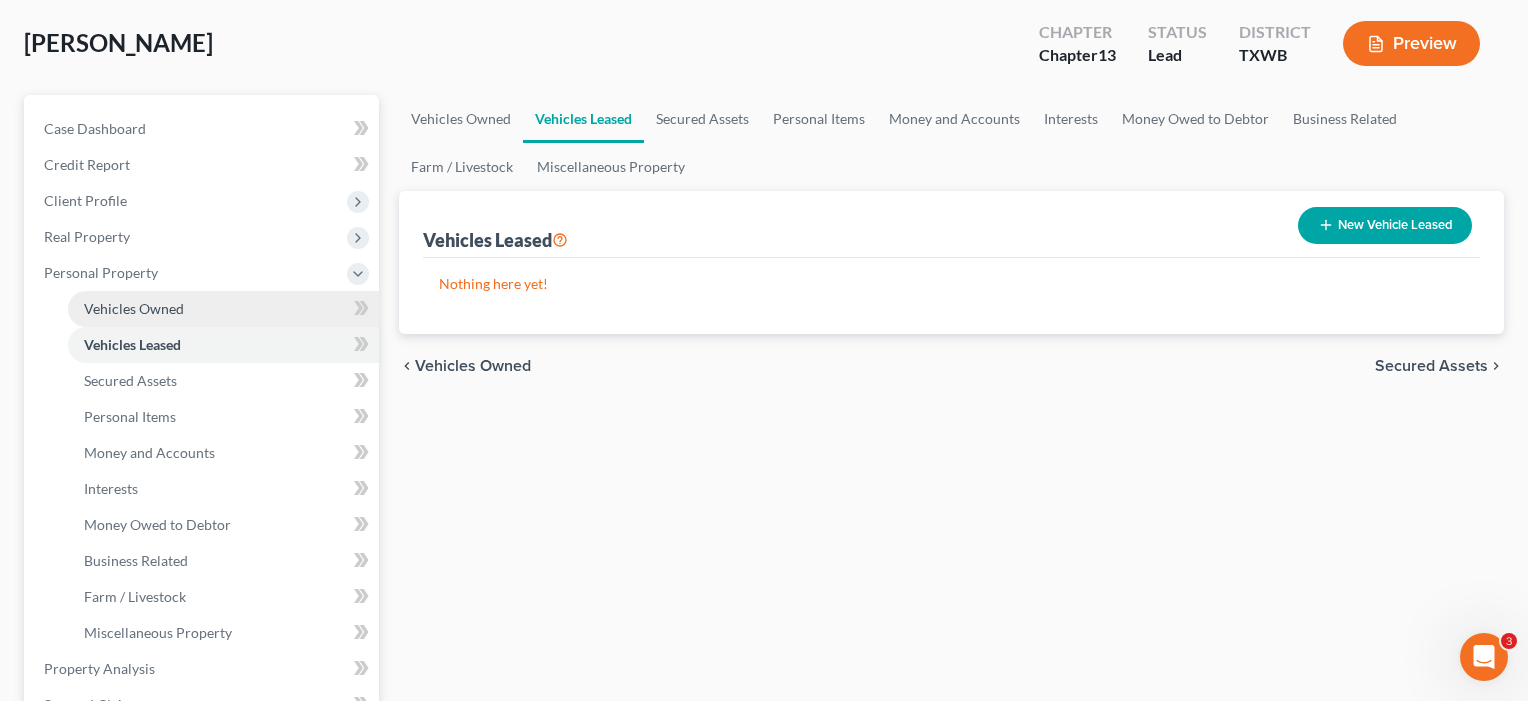 scroll, scrollTop: 103, scrollLeft: 0, axis: vertical 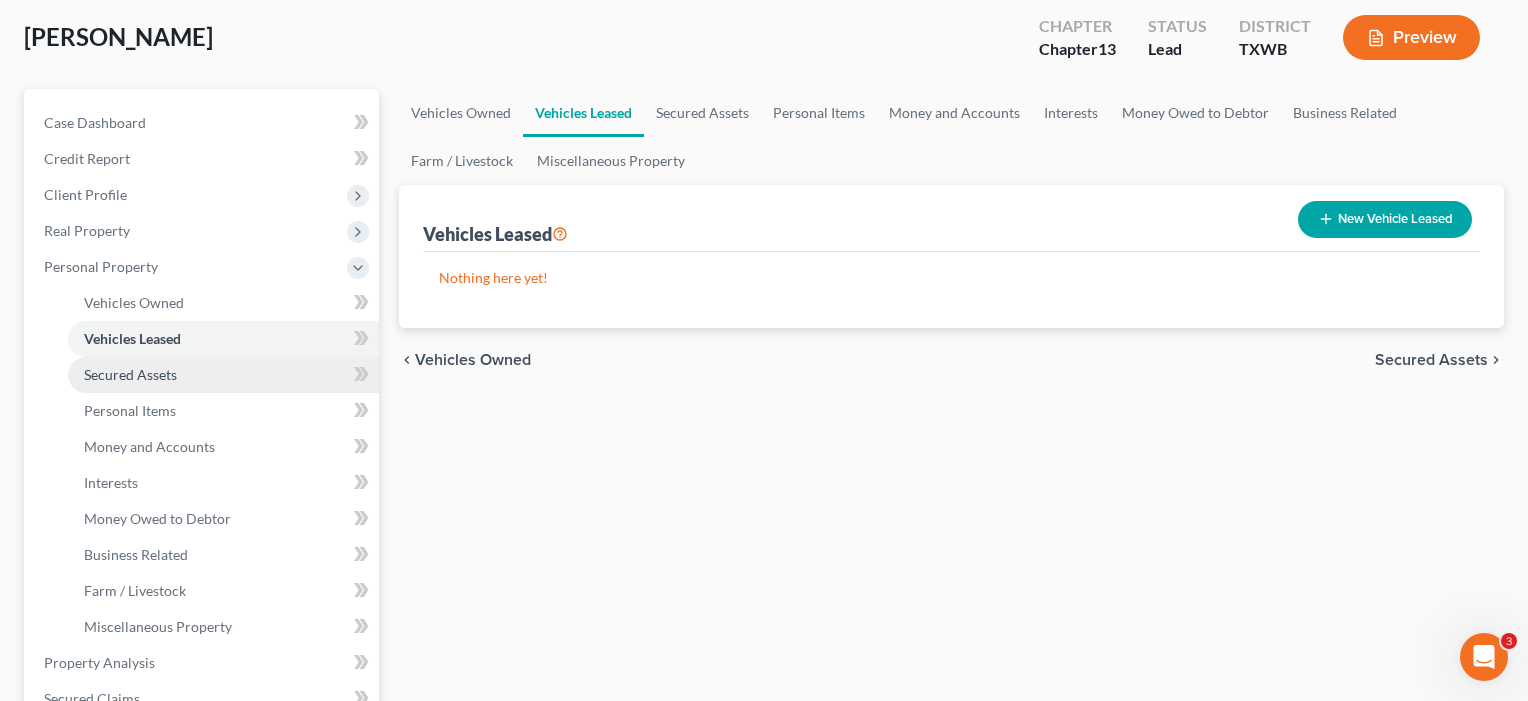 click on "Secured Assets" at bounding box center (130, 374) 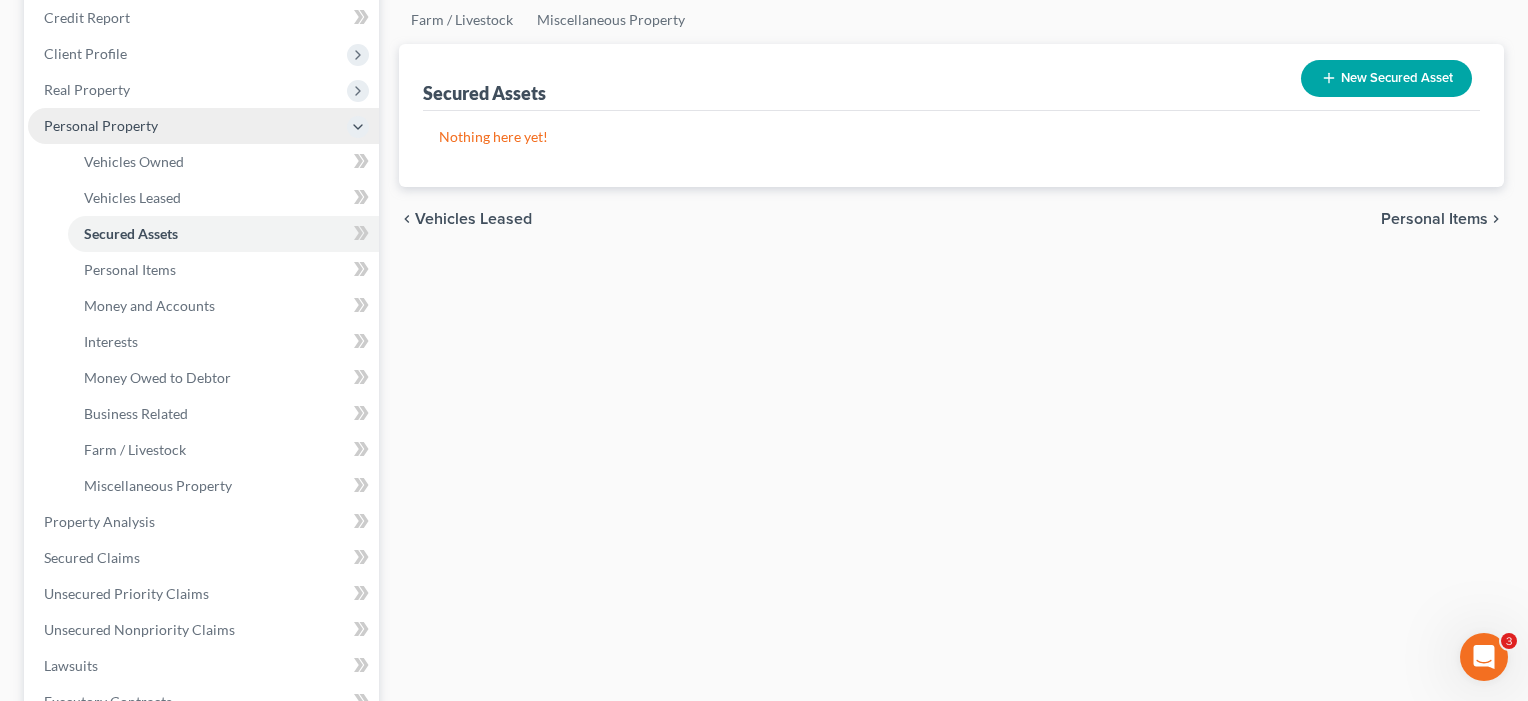 scroll, scrollTop: 318, scrollLeft: 0, axis: vertical 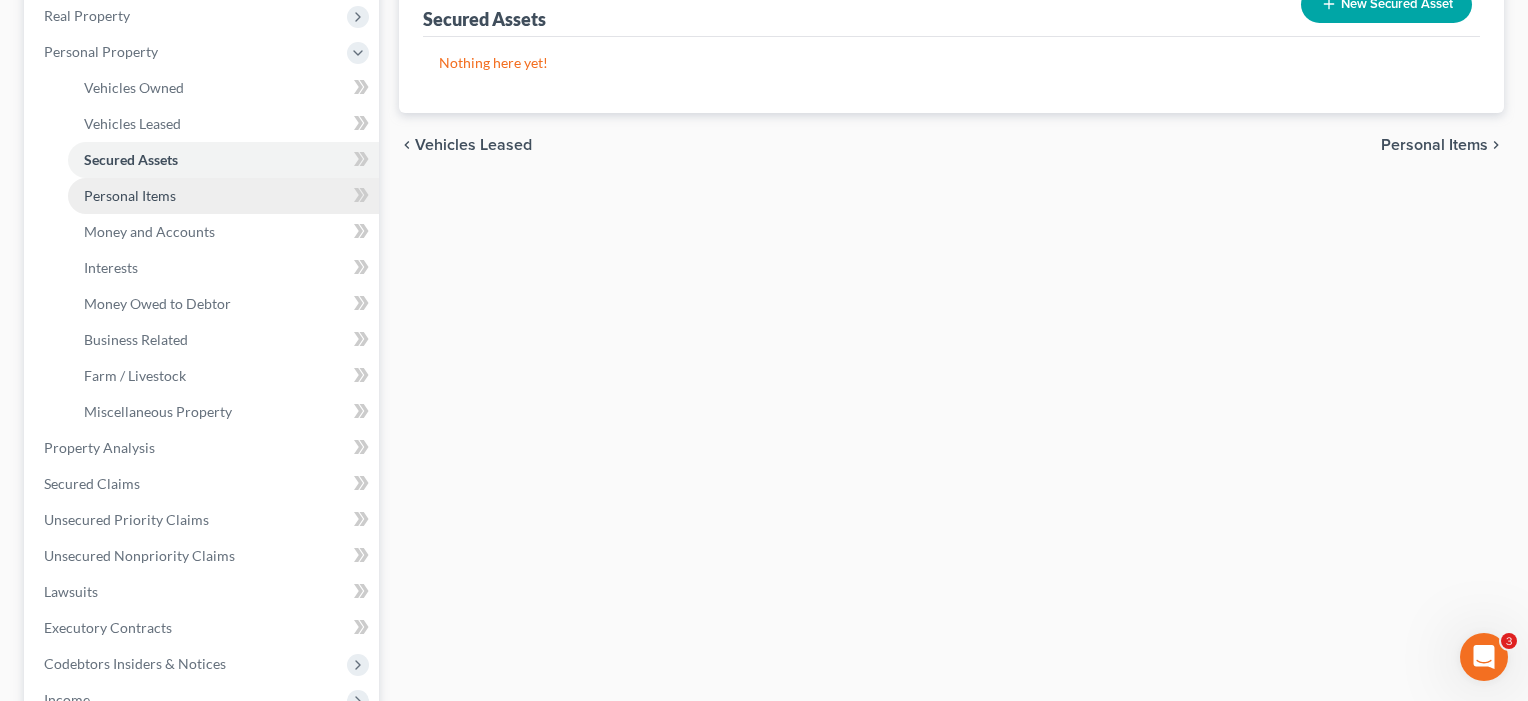 click on "Personal Items" at bounding box center [223, 196] 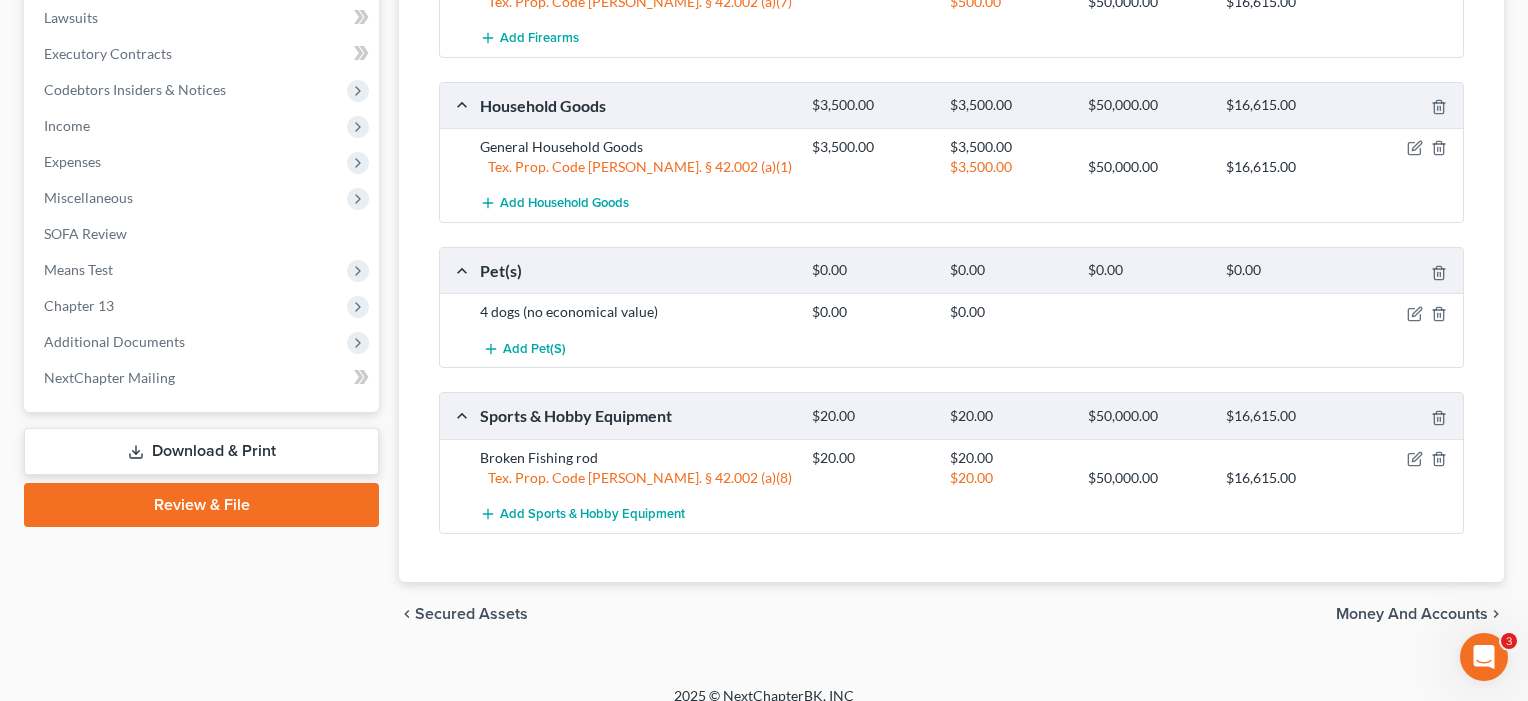 scroll, scrollTop: 891, scrollLeft: 0, axis: vertical 